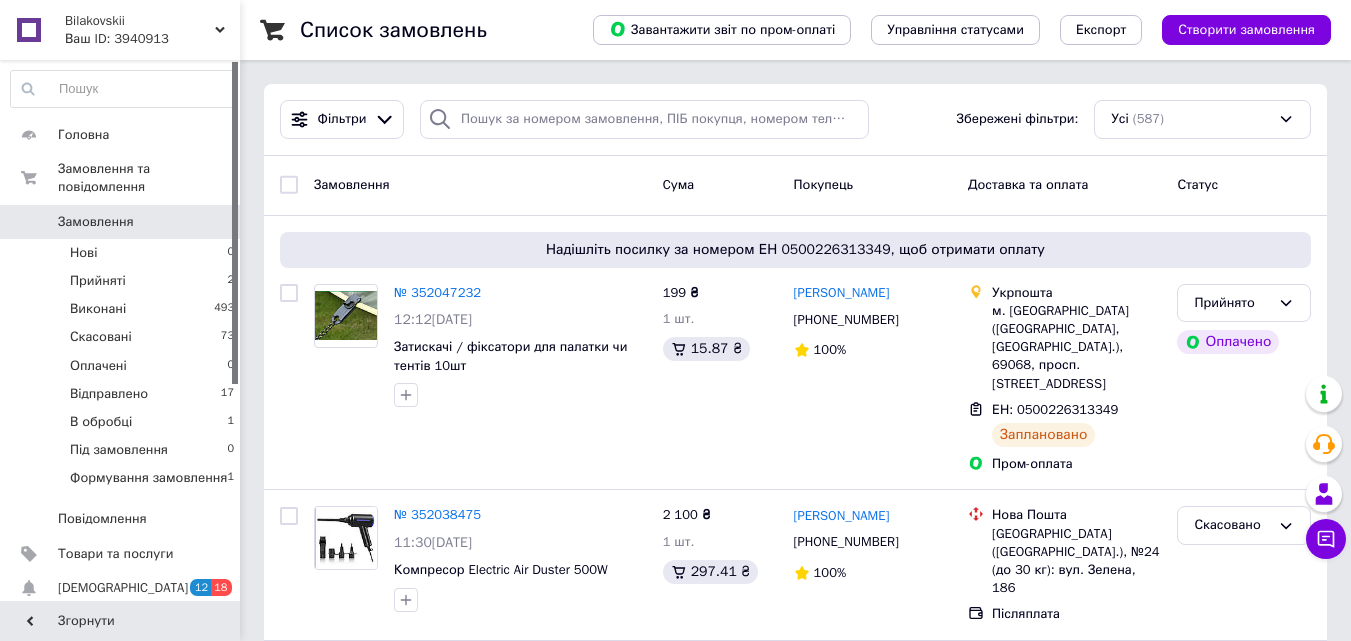 click on "Фільтри Збережені фільтри: Усі (587)" at bounding box center (795, 119) 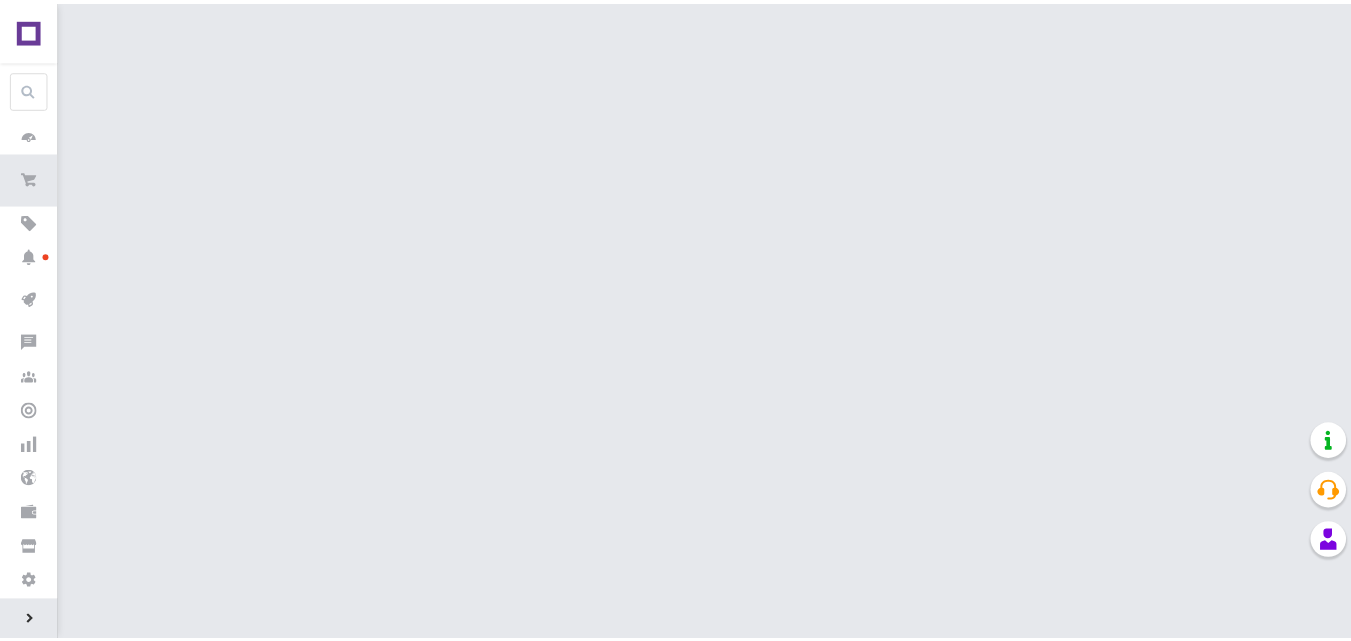 scroll, scrollTop: 0, scrollLeft: 0, axis: both 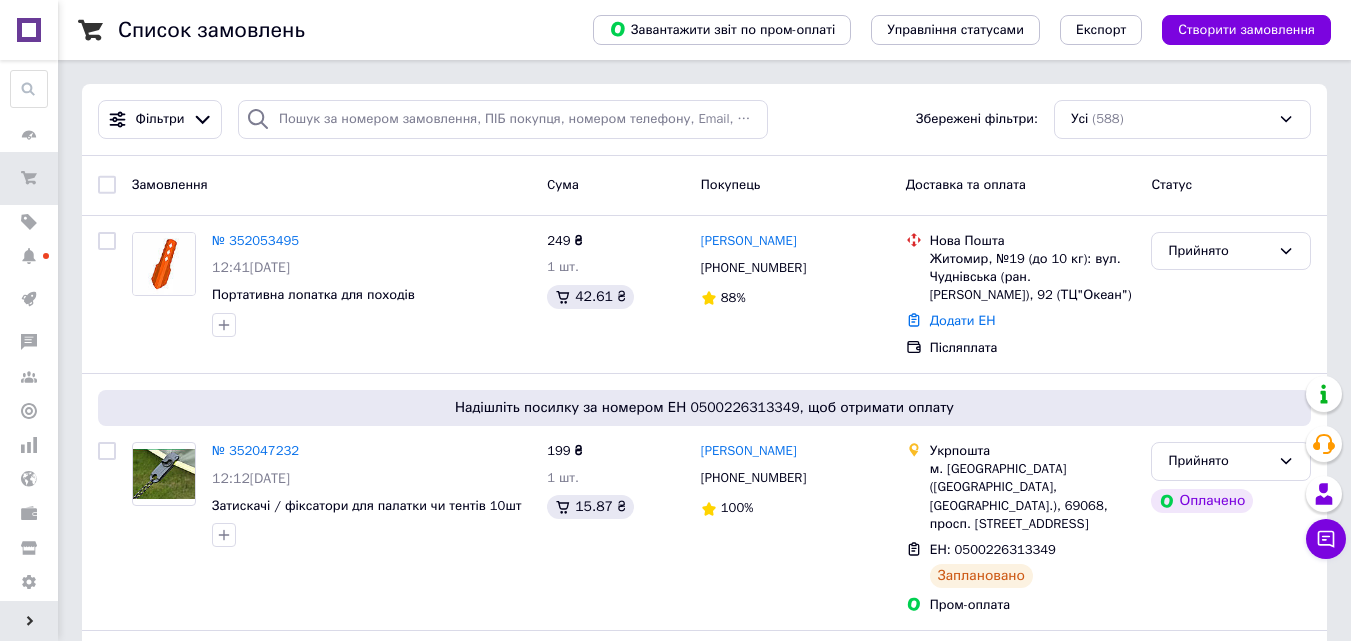 click on "Розгорнути" at bounding box center [29, 621] 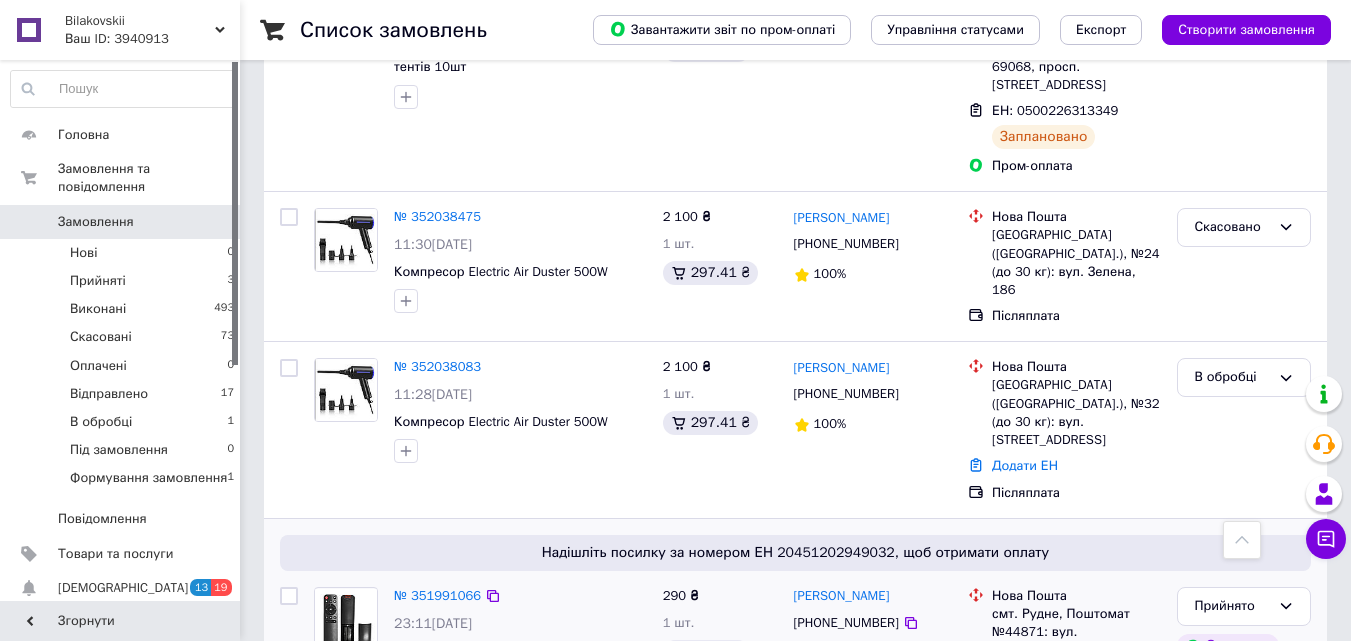 scroll, scrollTop: 0, scrollLeft: 0, axis: both 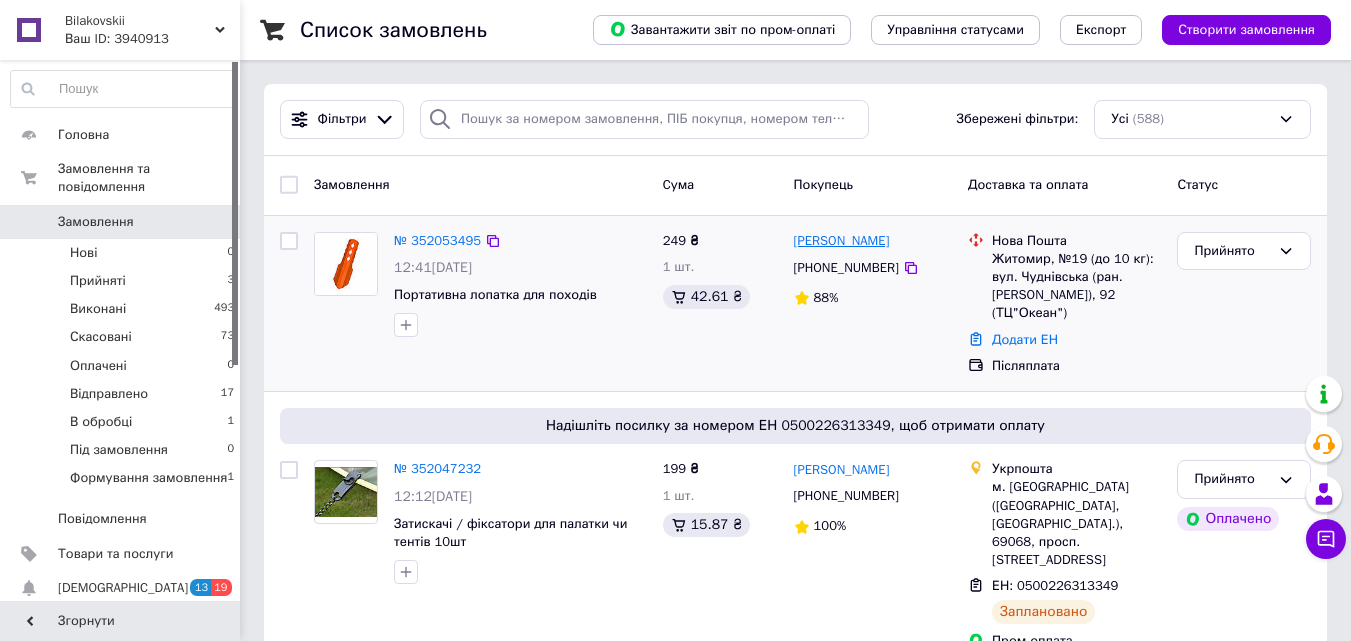 click on "Олександр Данилюк" at bounding box center (842, 241) 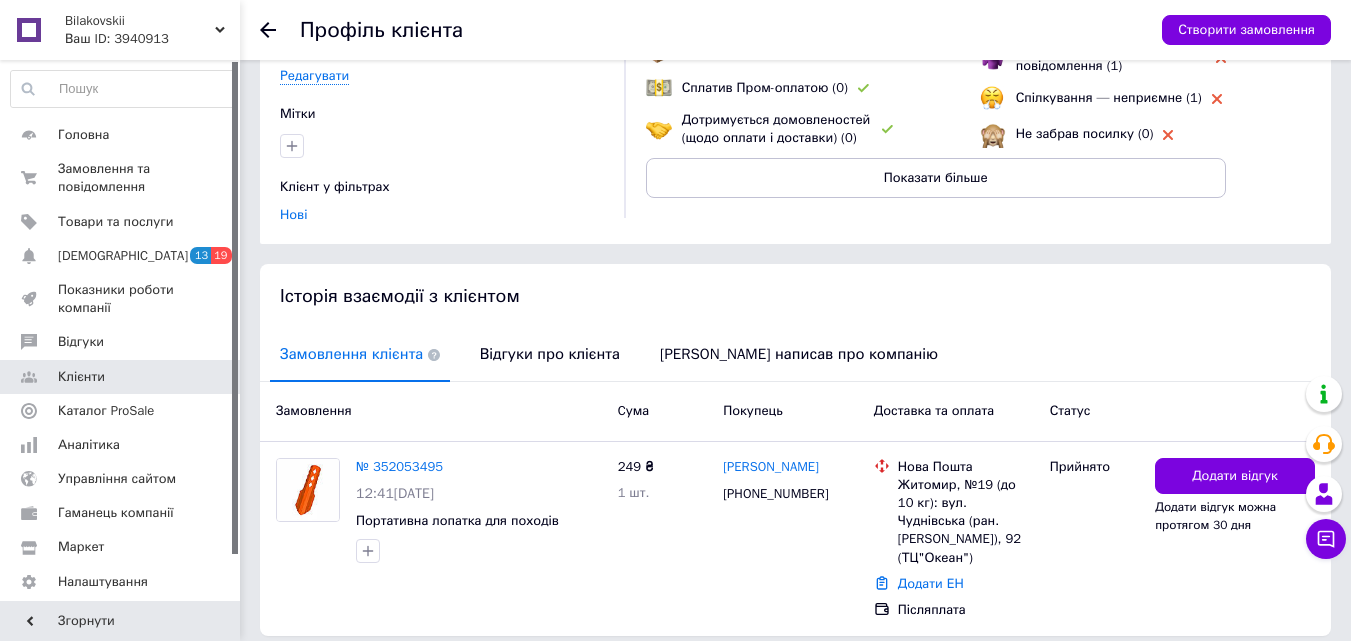 scroll, scrollTop: 200, scrollLeft: 0, axis: vertical 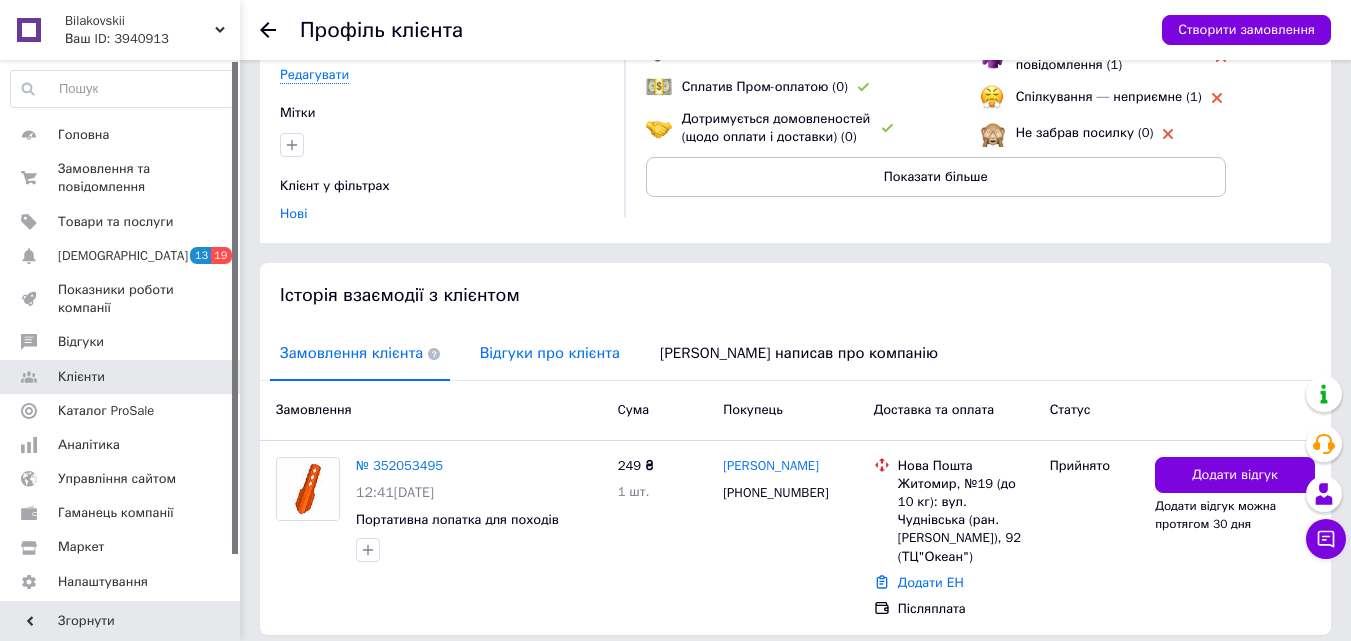 click on "Відгуки про клієнта" at bounding box center [550, 353] 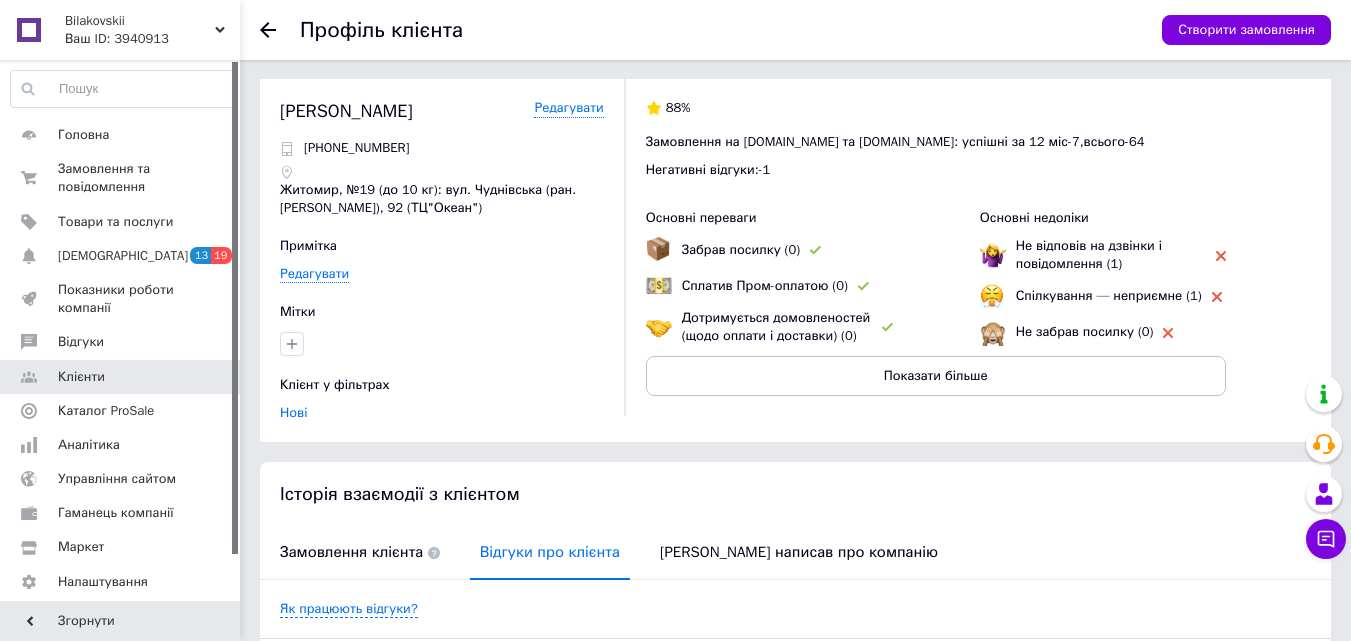 scroll, scrollTop: 0, scrollLeft: 0, axis: both 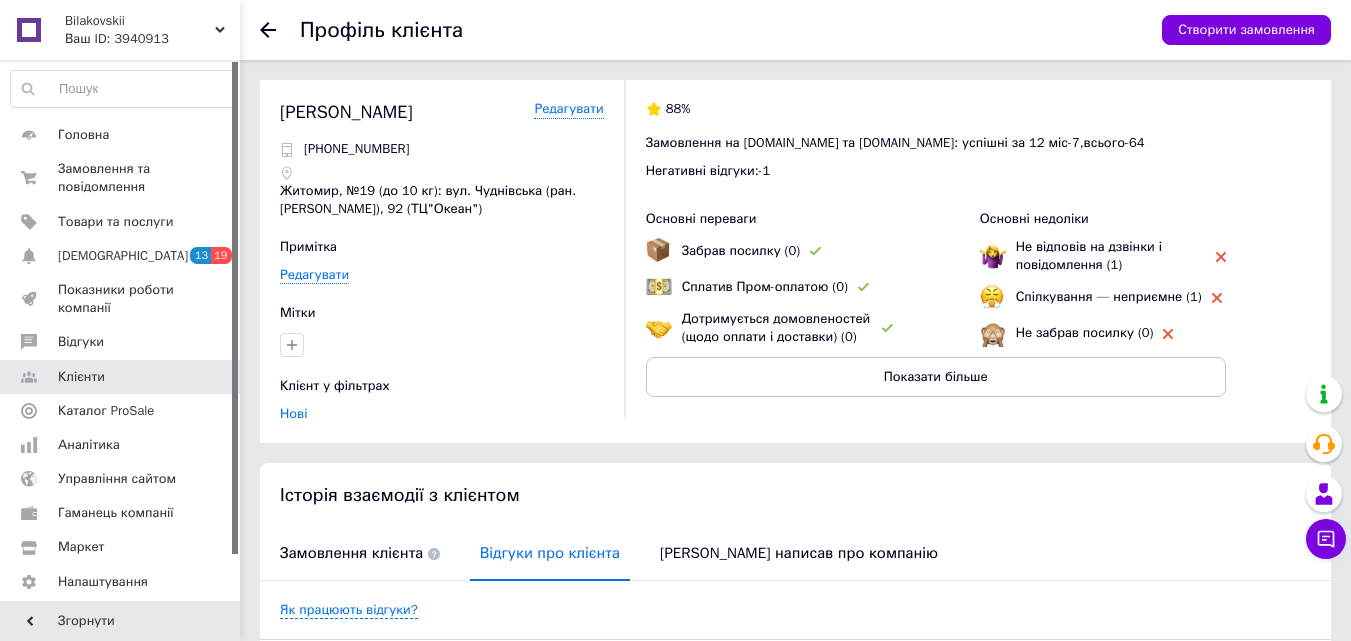 click 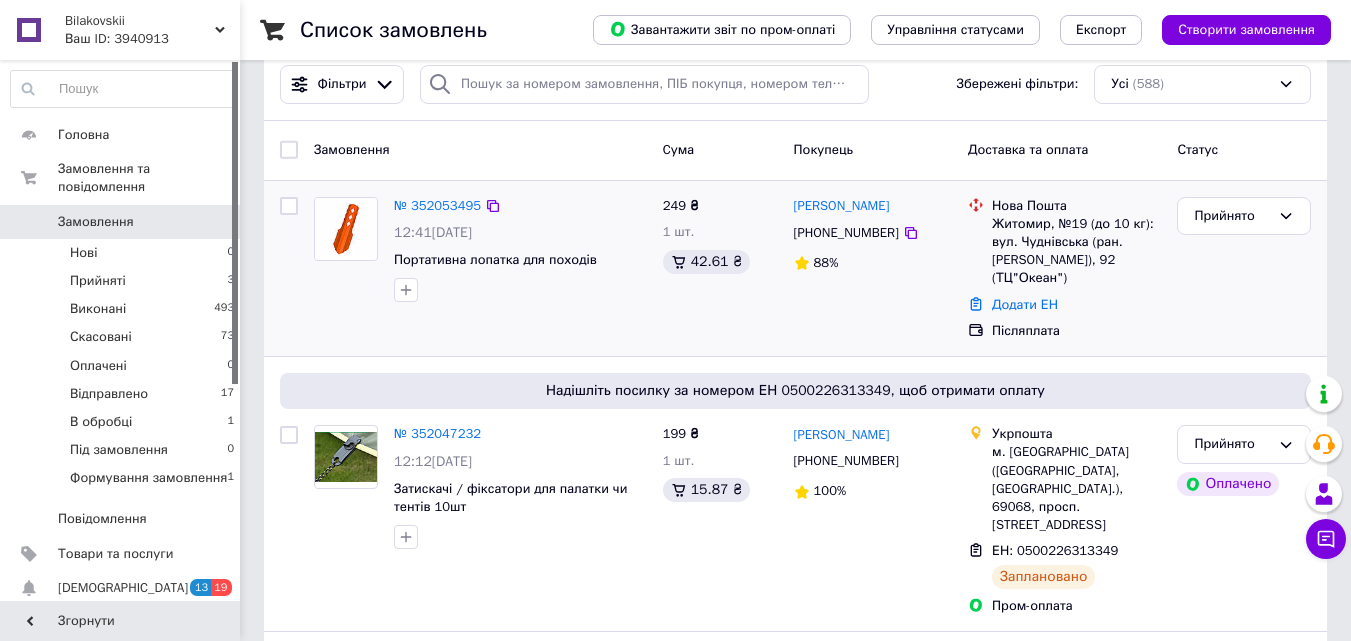 scroll, scrollTop: 0, scrollLeft: 0, axis: both 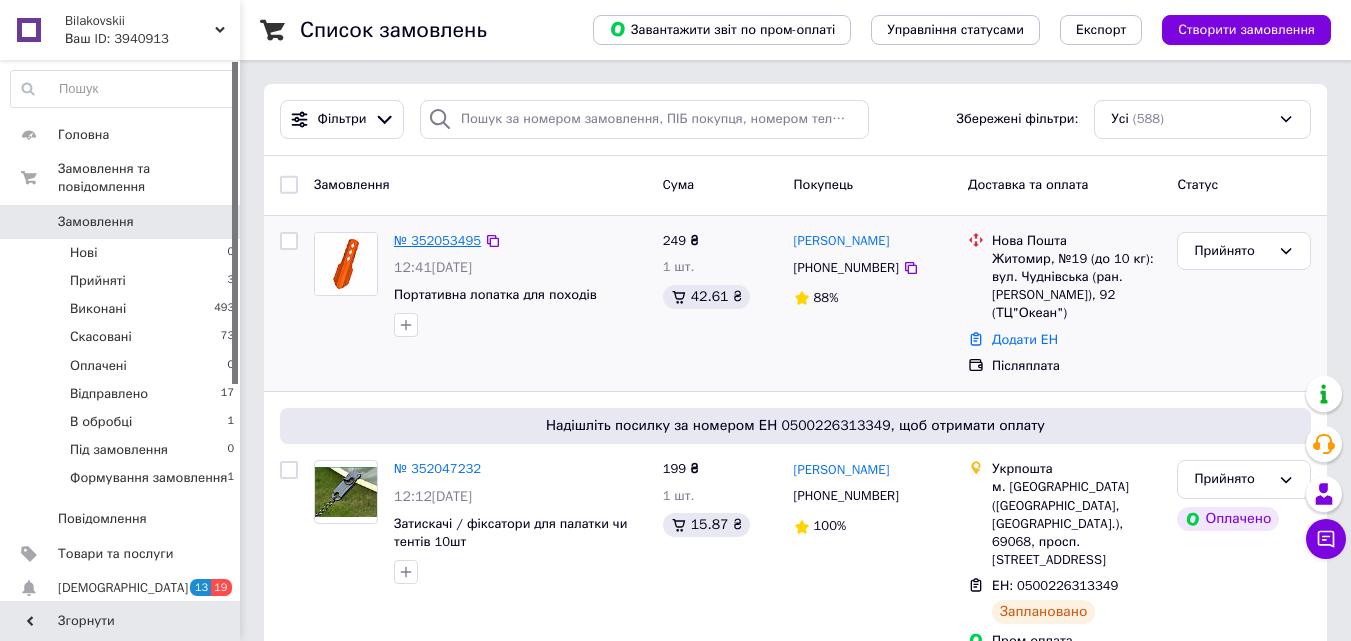 click on "№ 352053495" at bounding box center [437, 240] 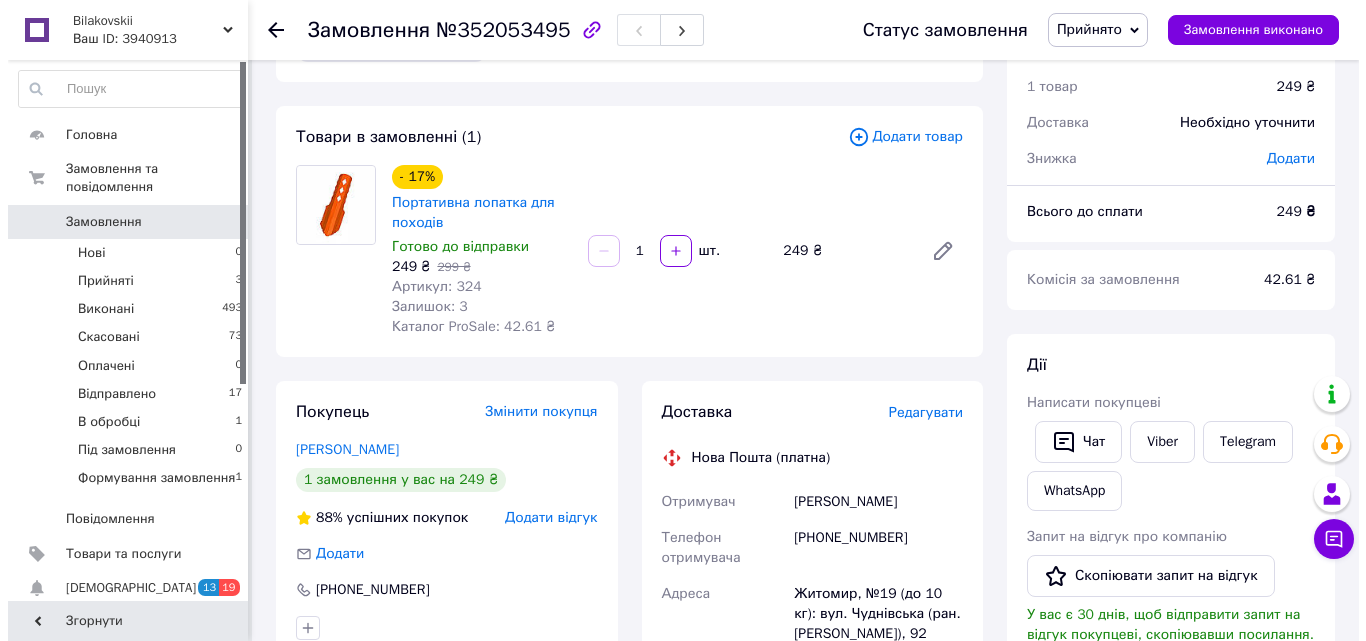 scroll, scrollTop: 100, scrollLeft: 0, axis: vertical 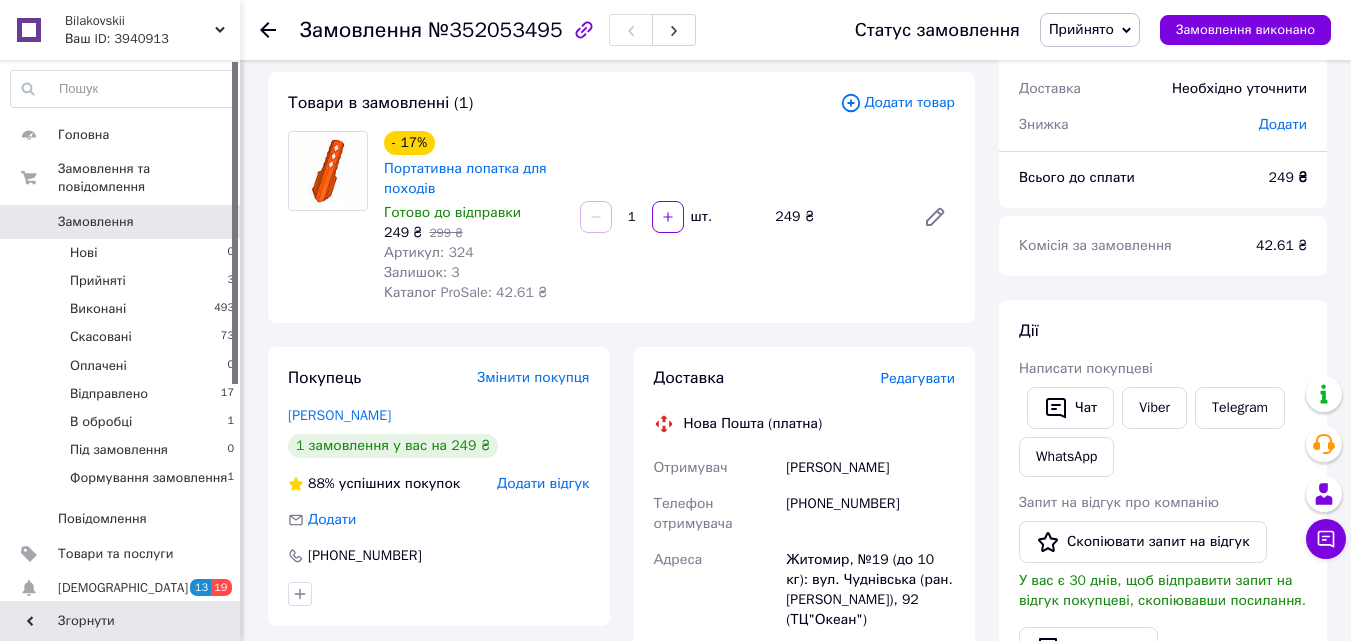 click on "Редагувати" at bounding box center (918, 378) 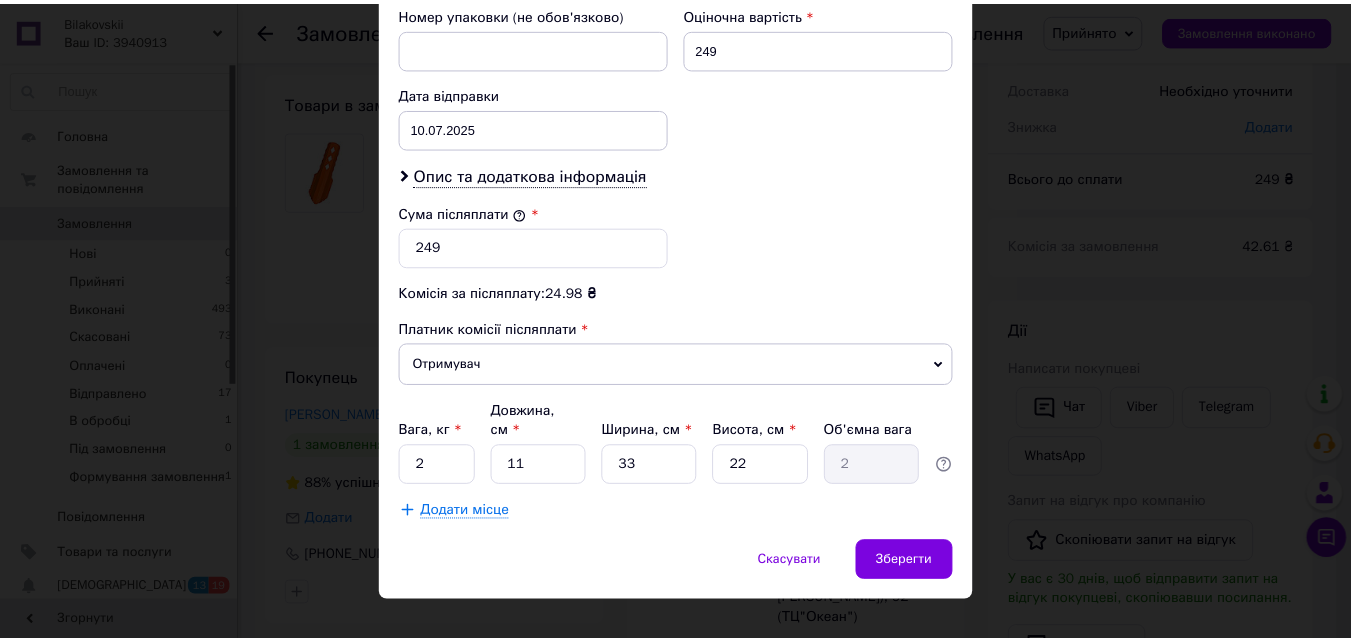 scroll, scrollTop: 905, scrollLeft: 0, axis: vertical 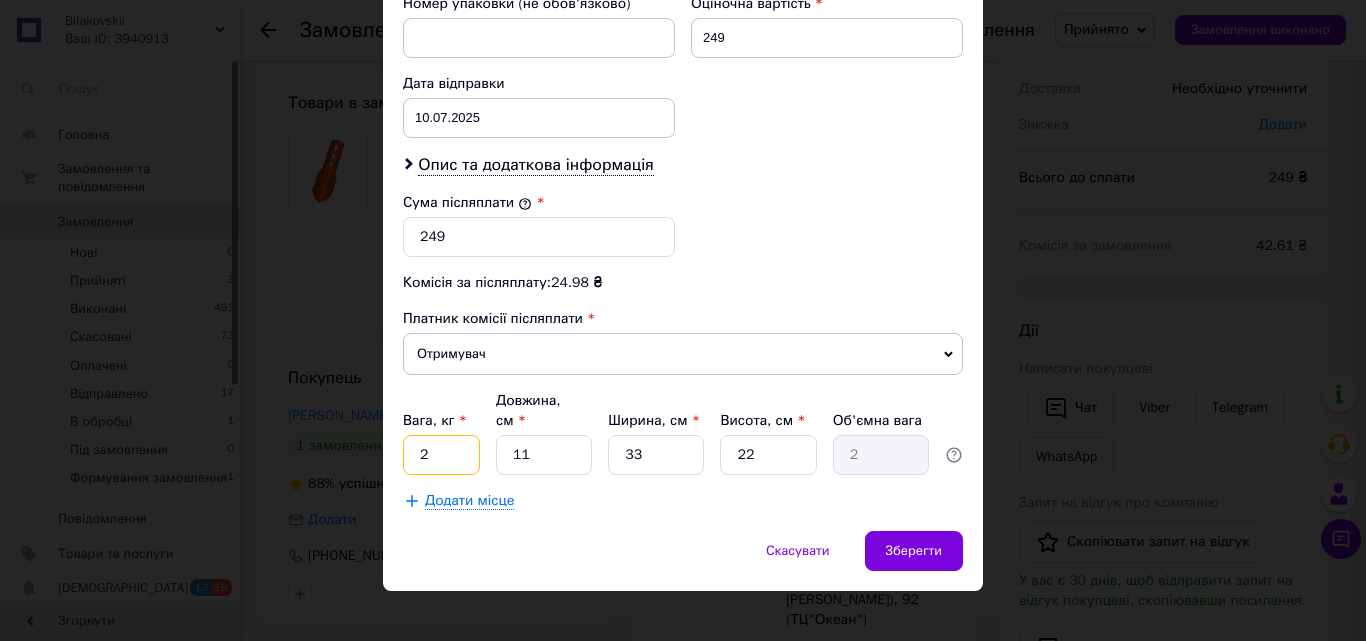 click on "2" at bounding box center (441, 455) 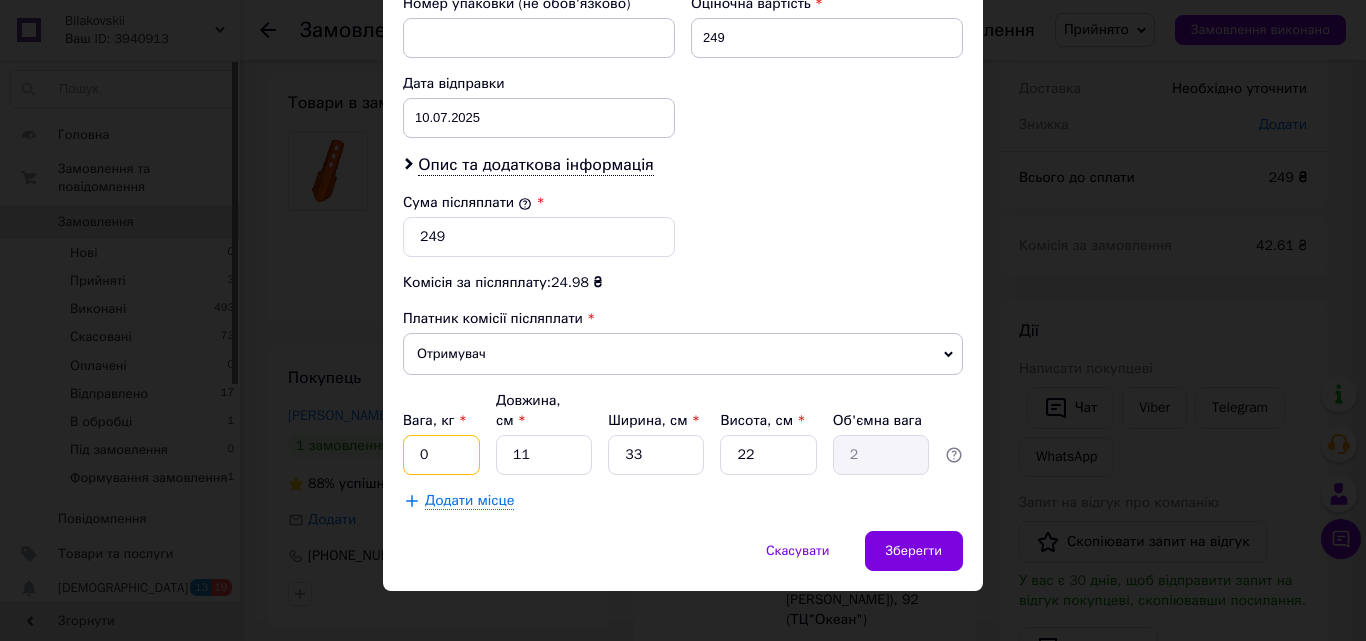 type on "0.5" 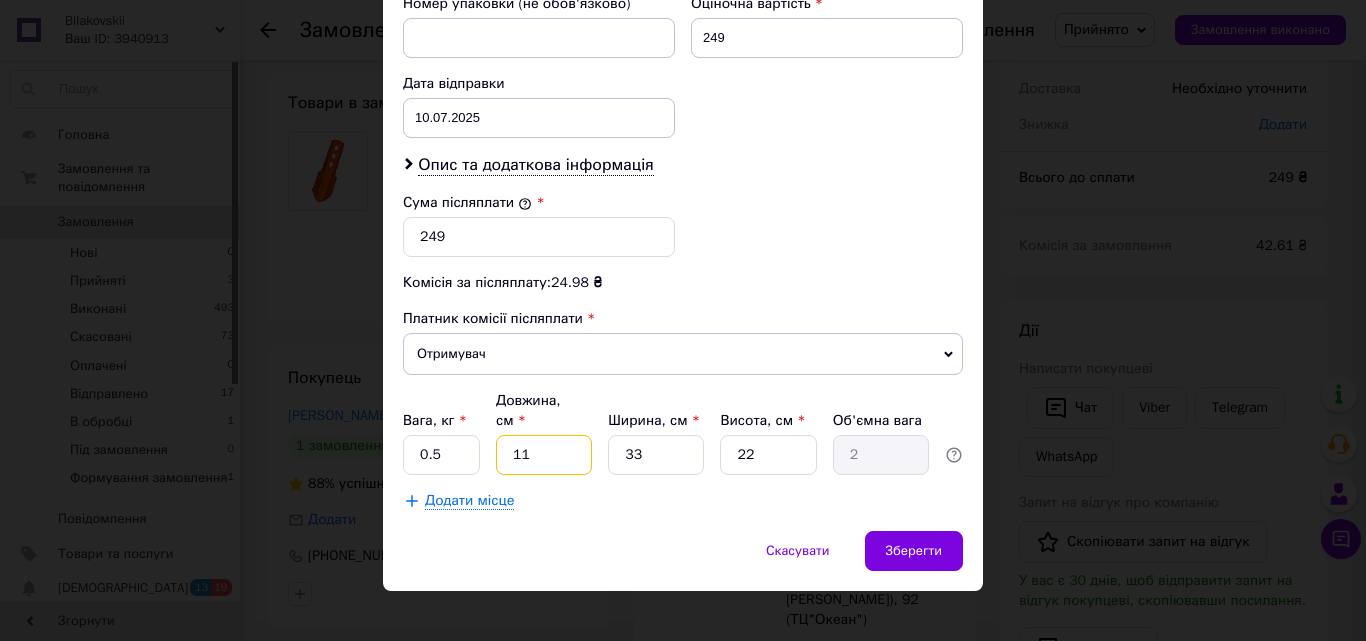 click on "11" at bounding box center [544, 455] 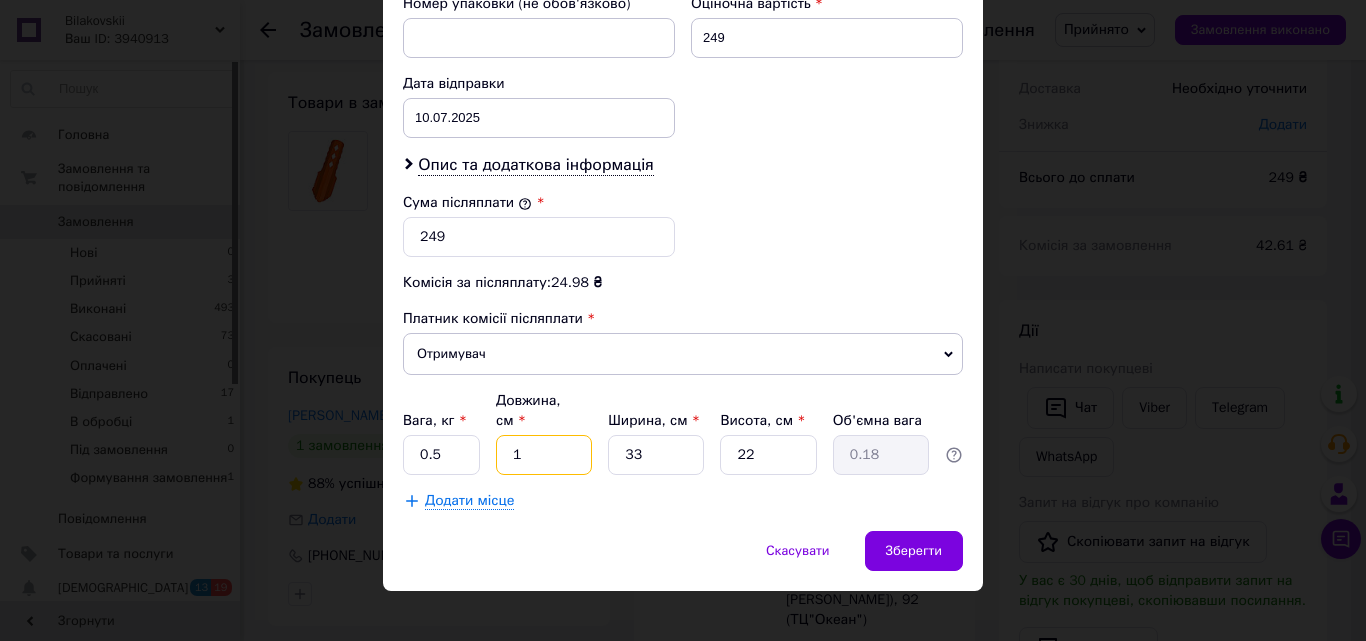 type on "10" 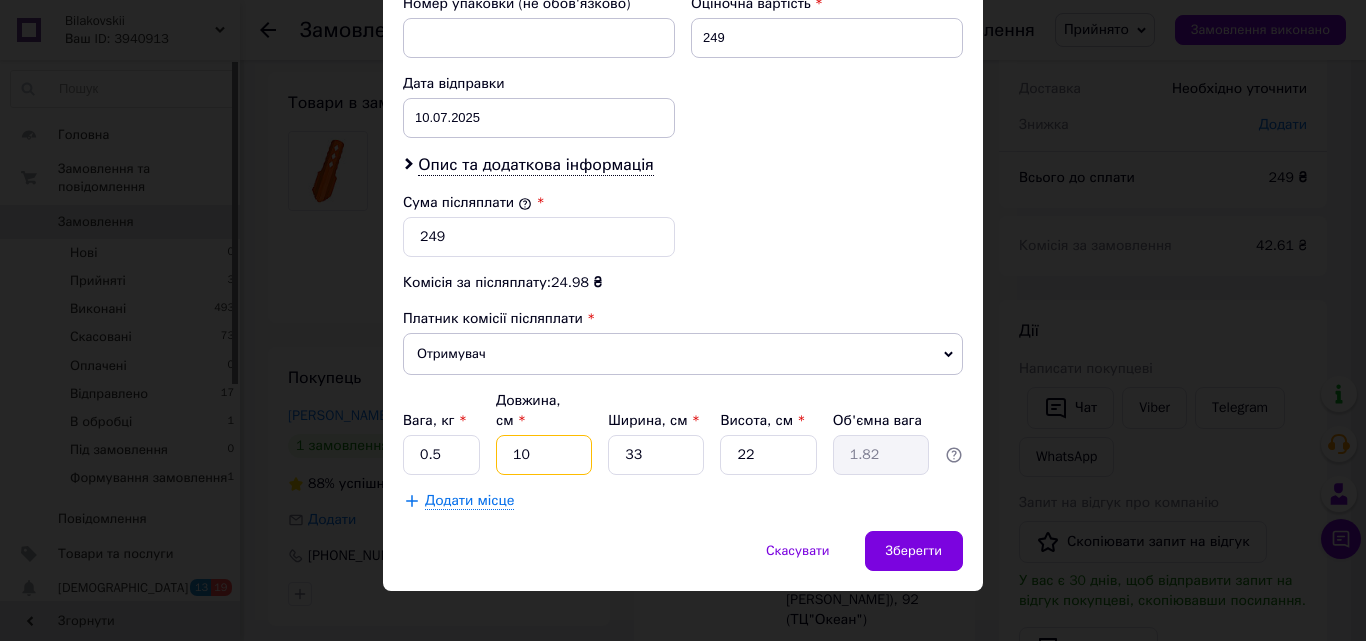type on "10" 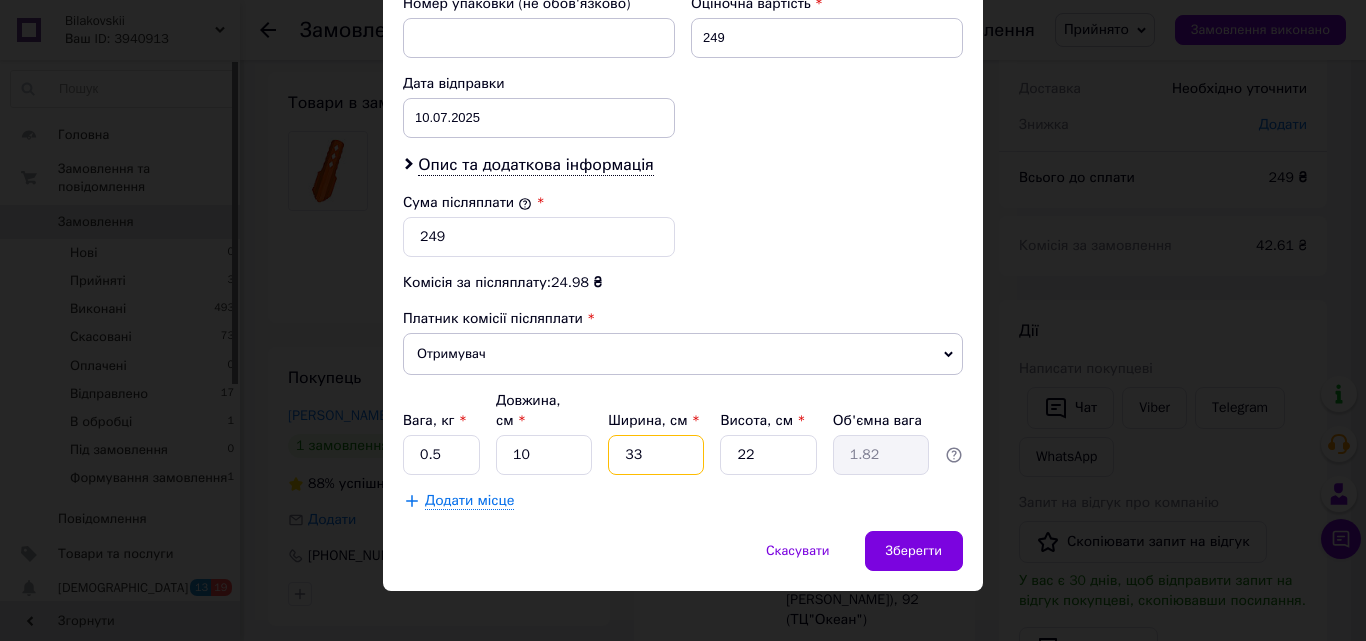 click on "33" at bounding box center (656, 455) 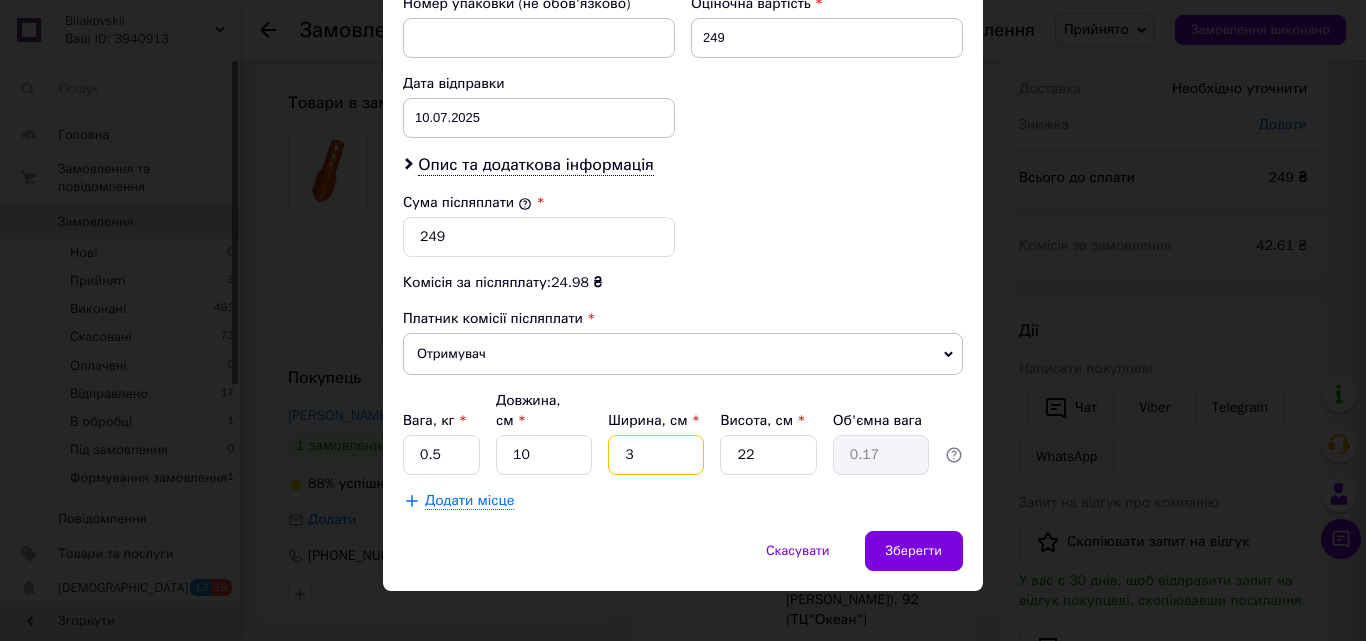 type on "31" 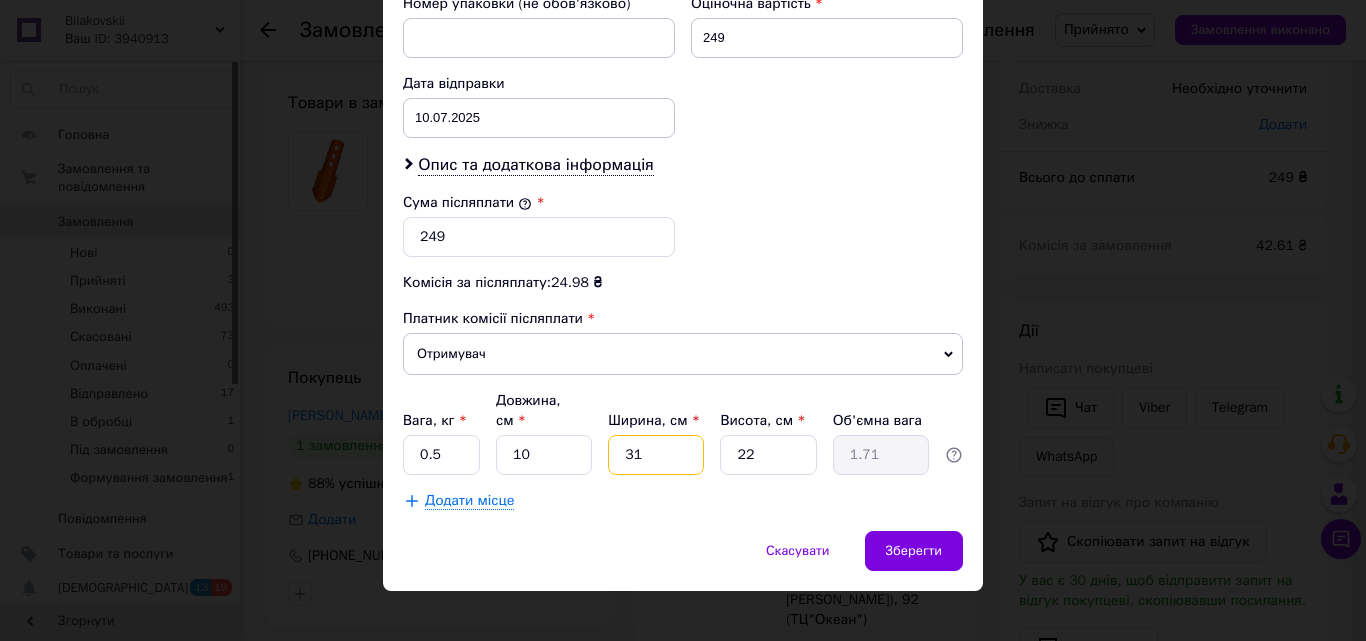 type on "310" 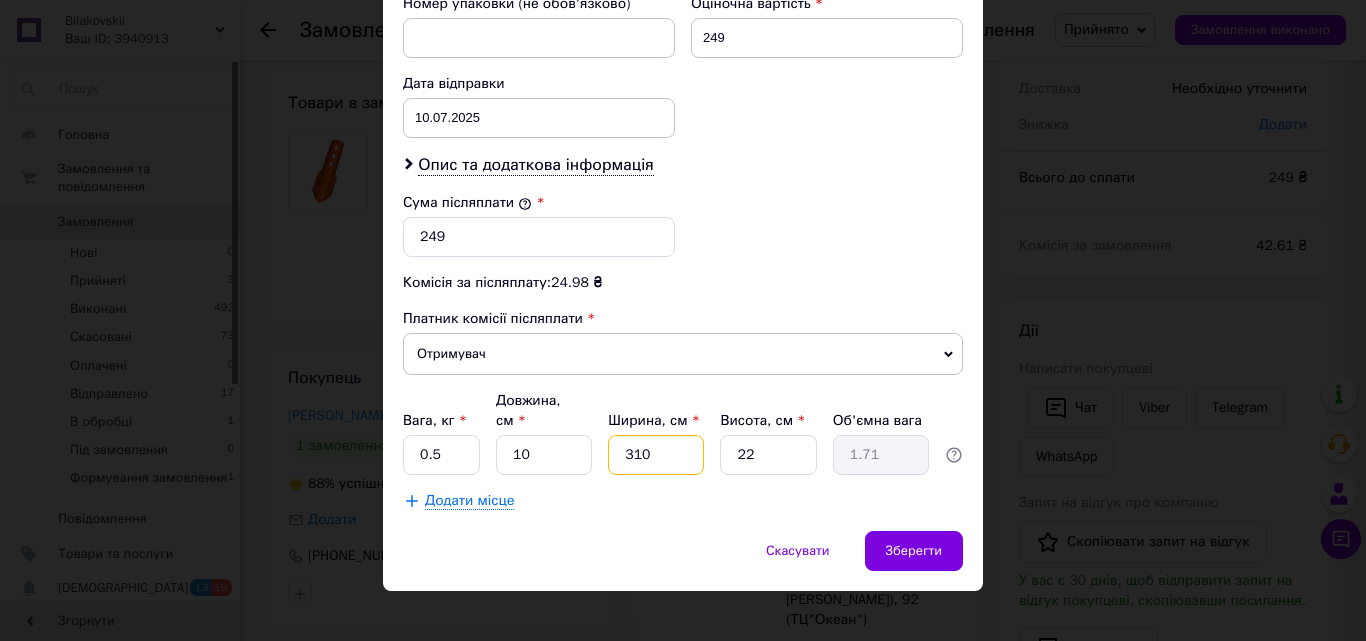 type on "17.05" 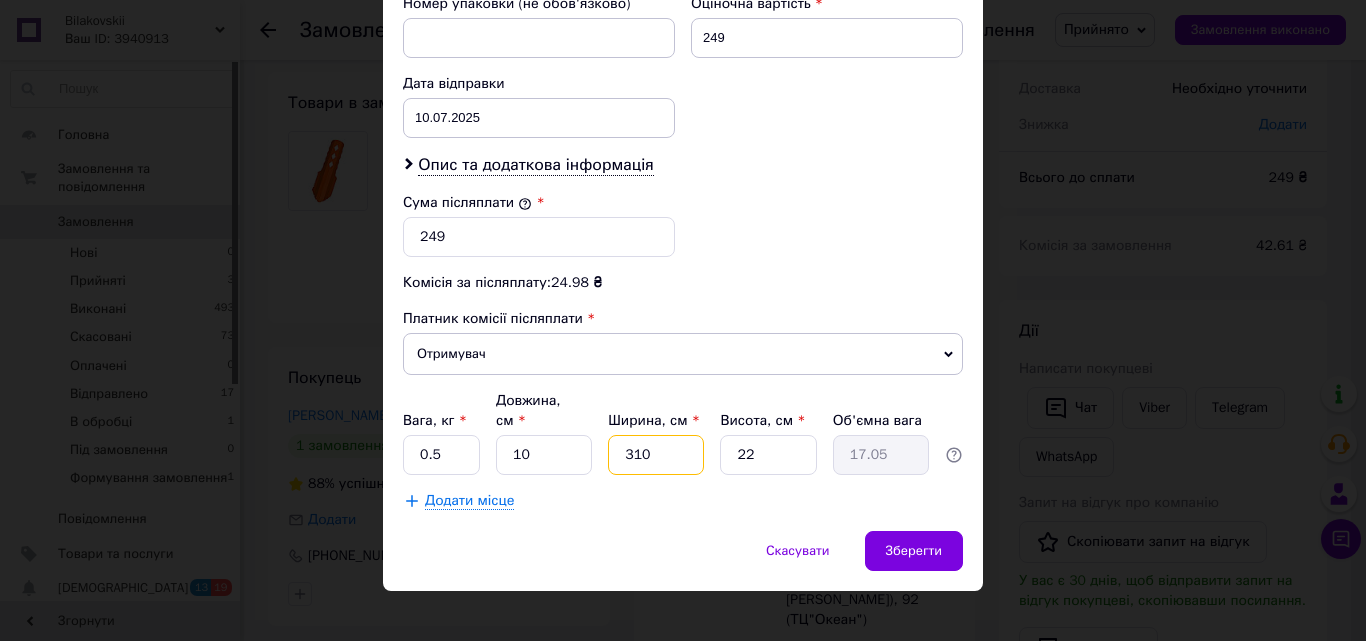 type on "31" 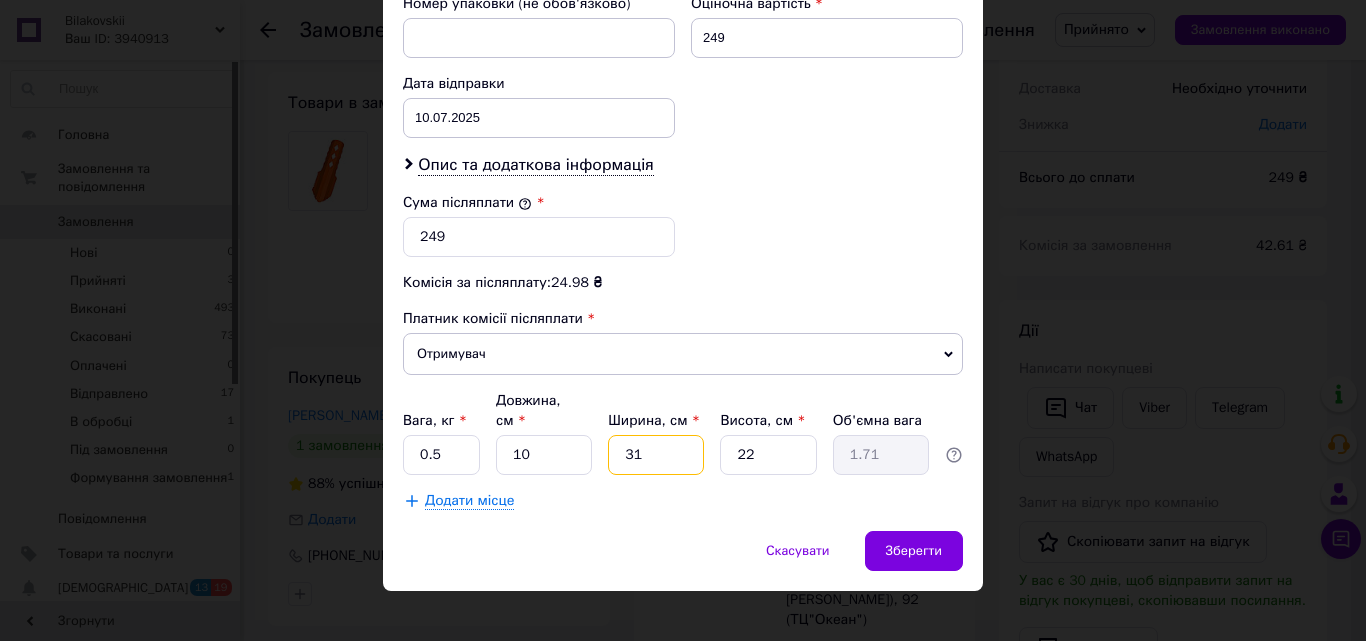 type on "3" 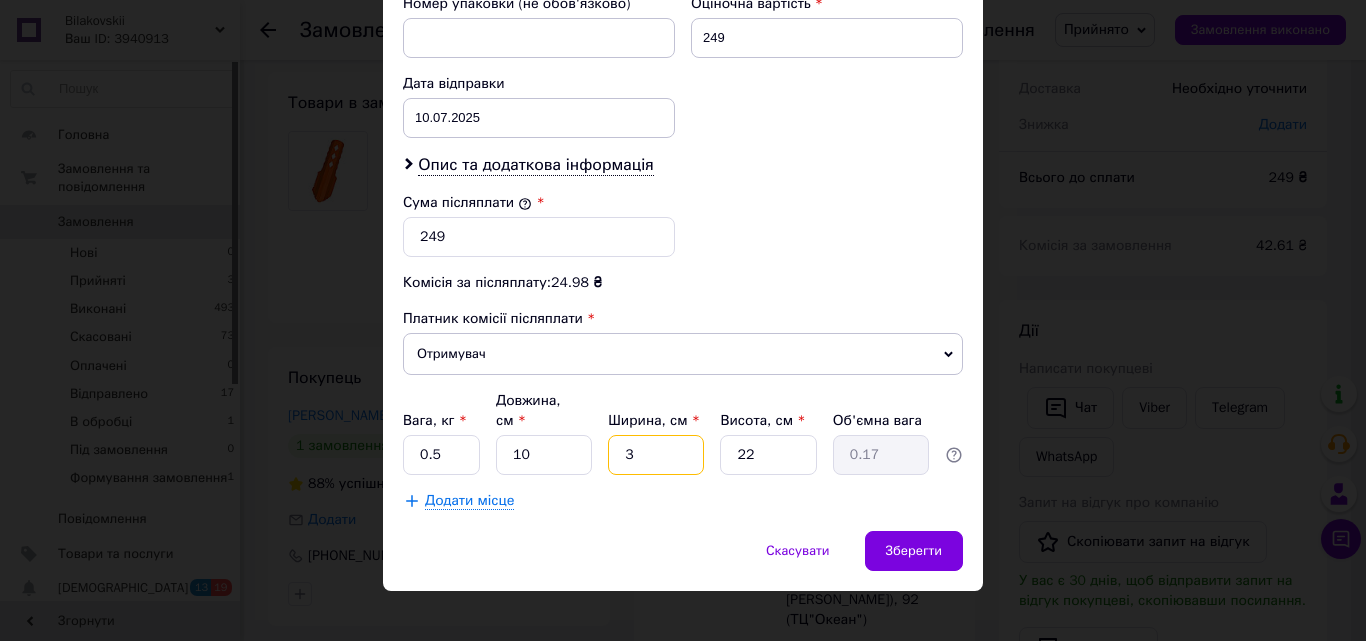 type 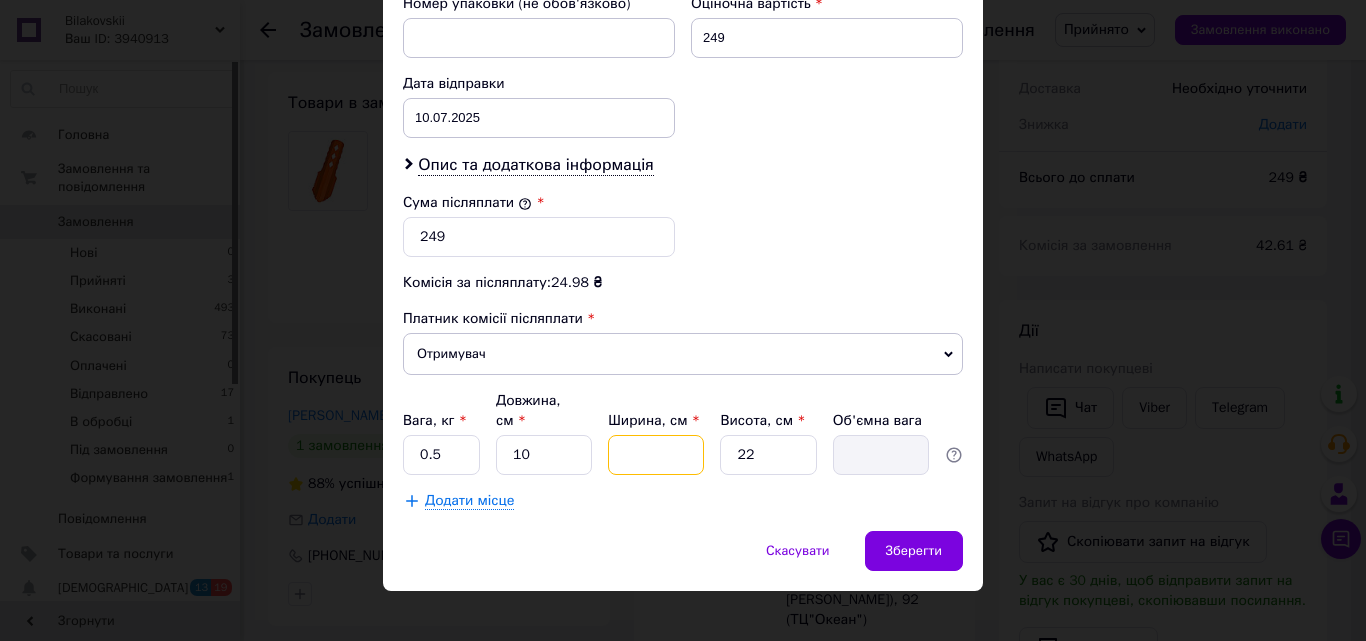 type on "1" 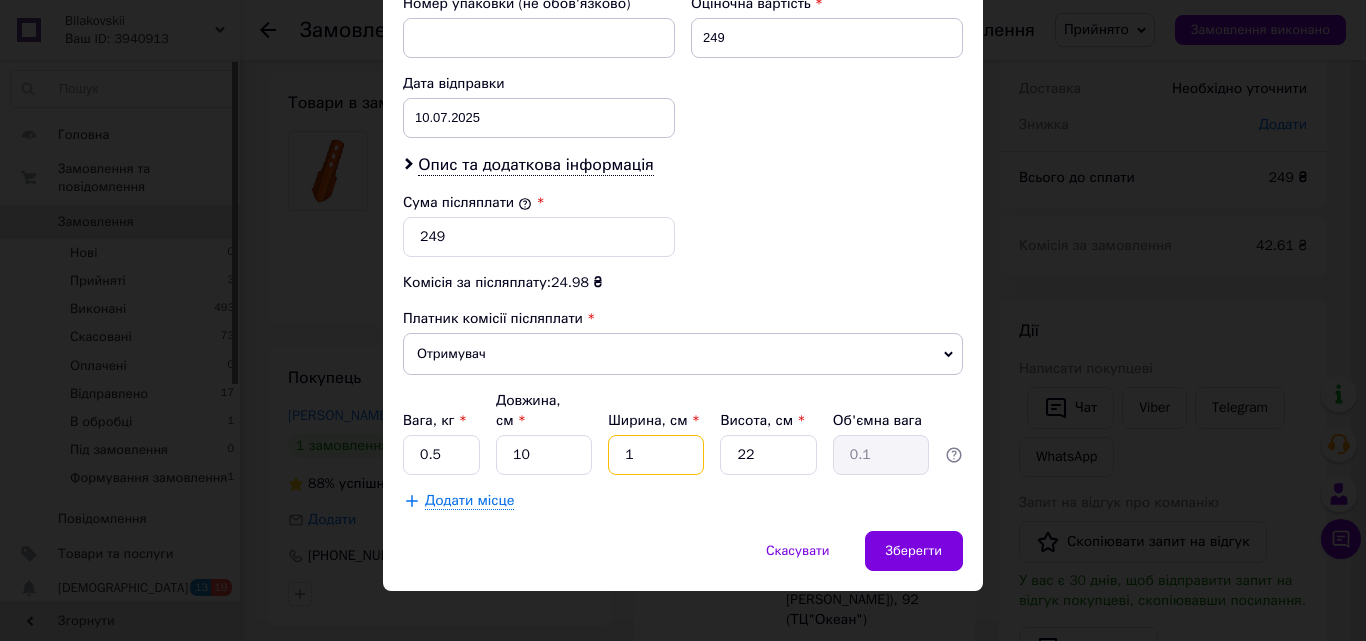 type on "10" 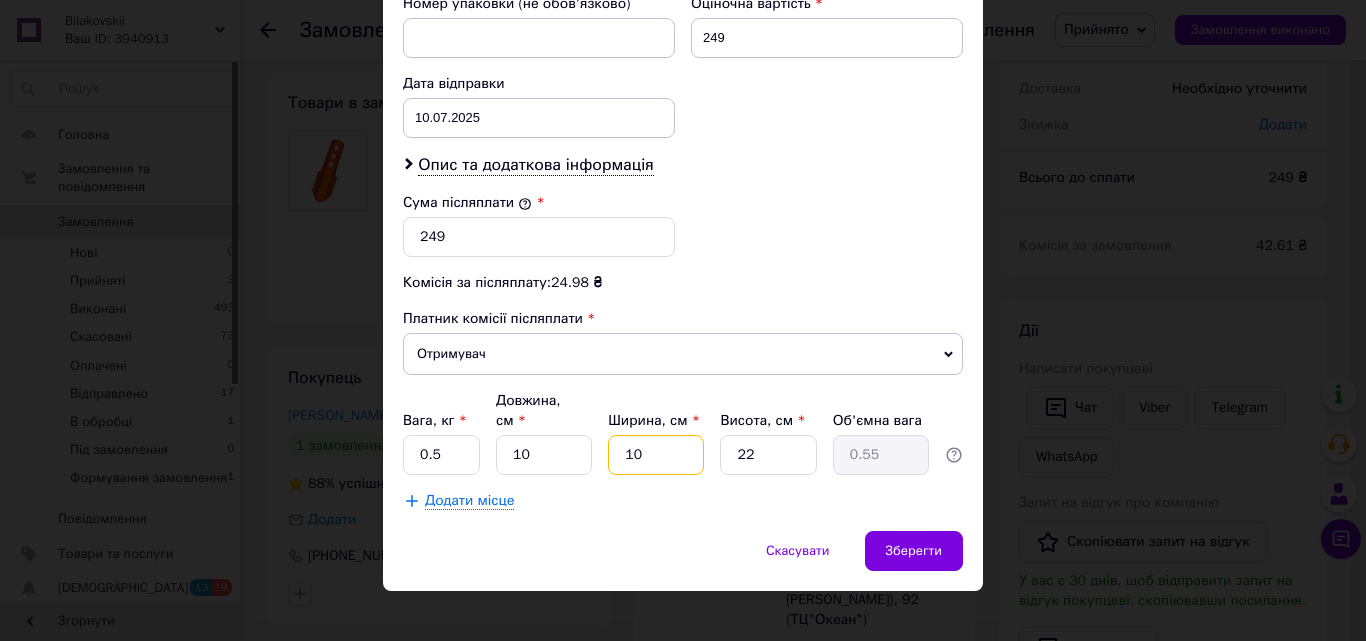 type on "10" 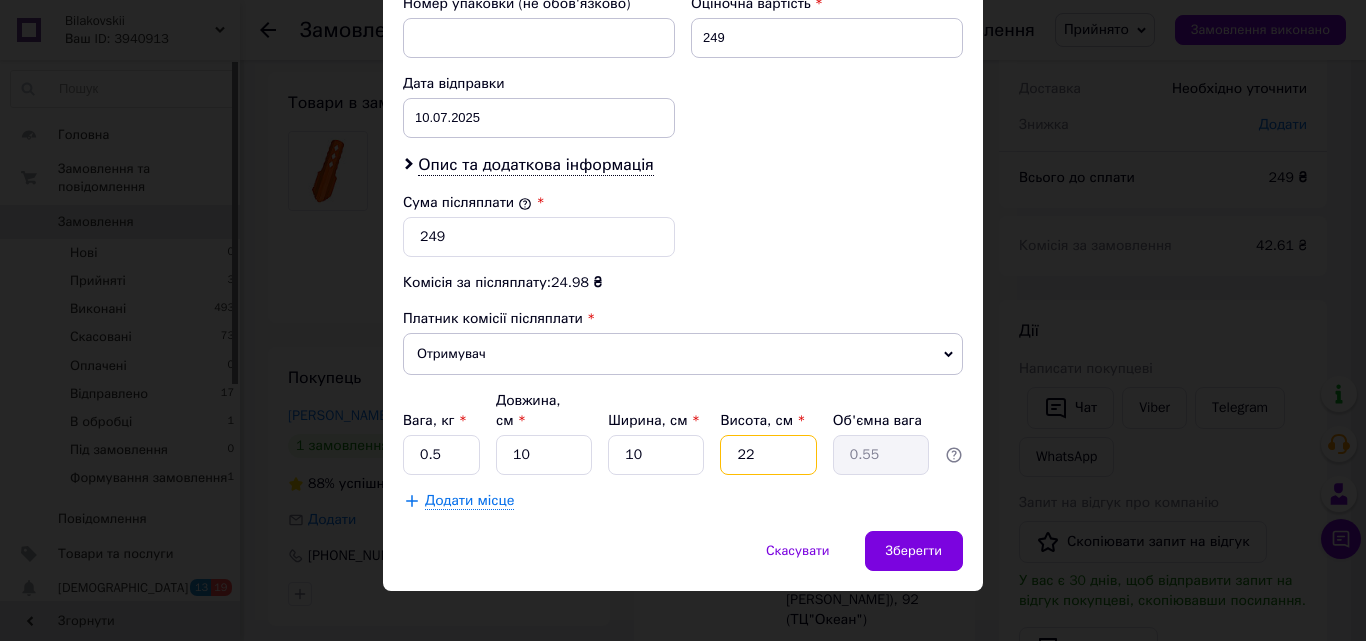 click on "22" at bounding box center (768, 455) 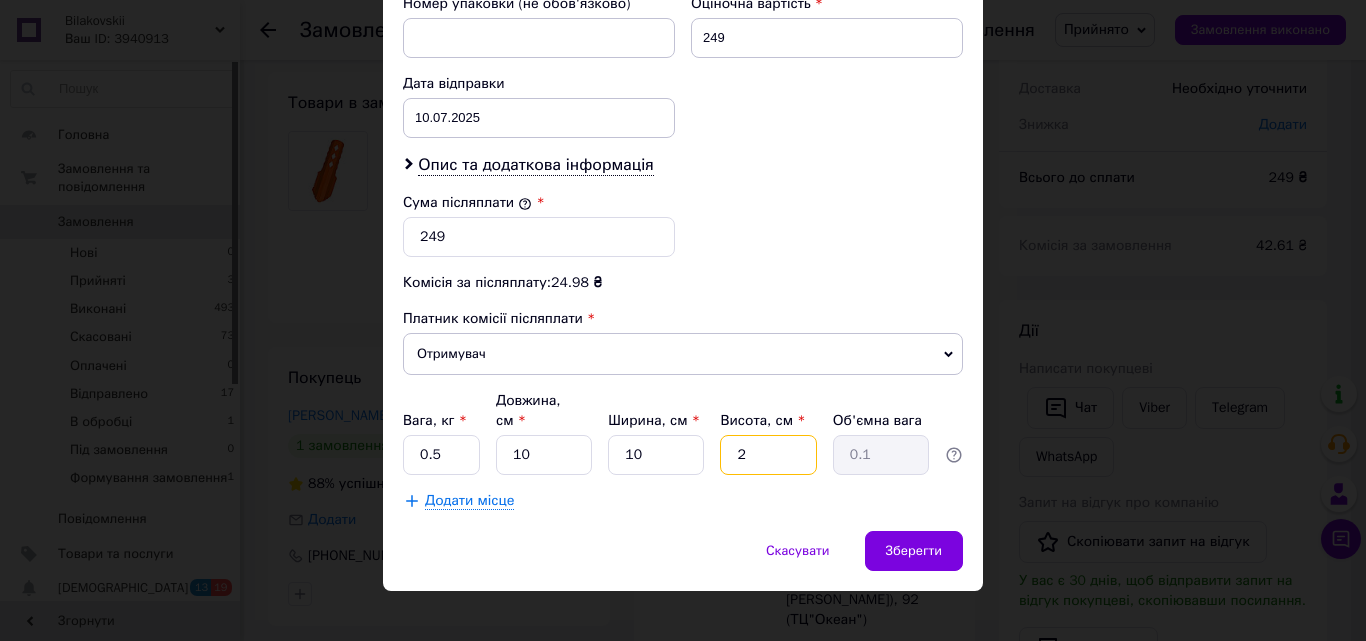 type on "2" 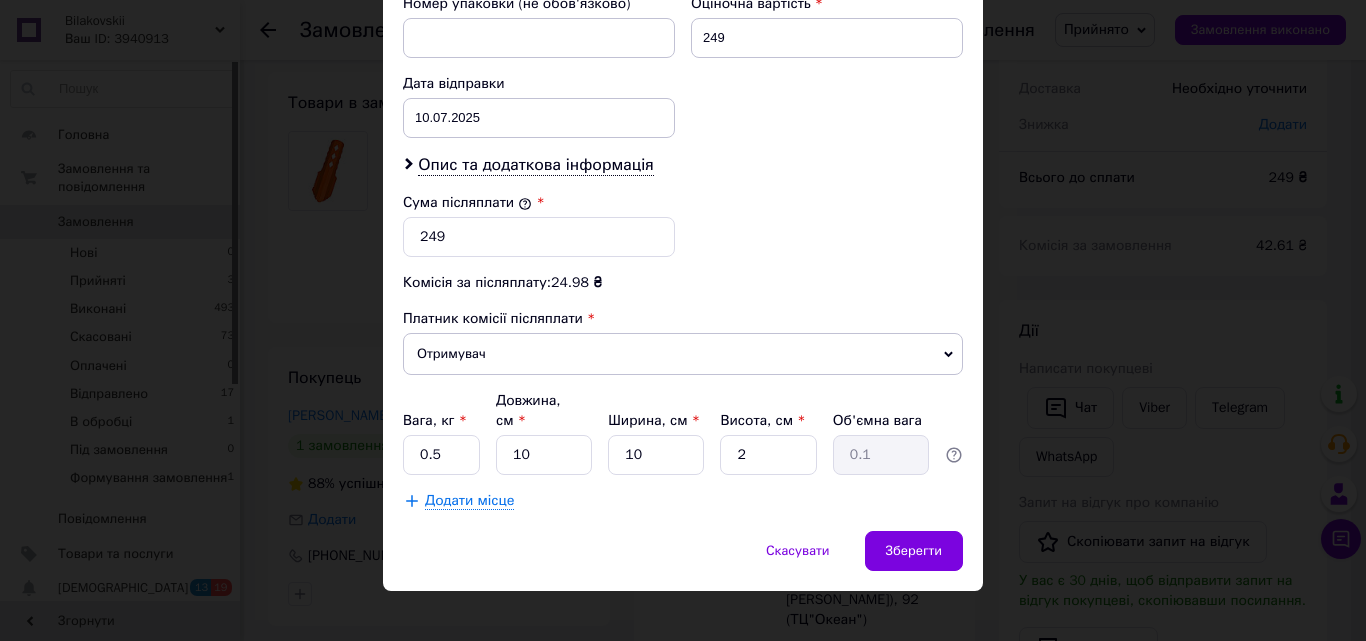 click on "Додати місце" at bounding box center (683, 501) 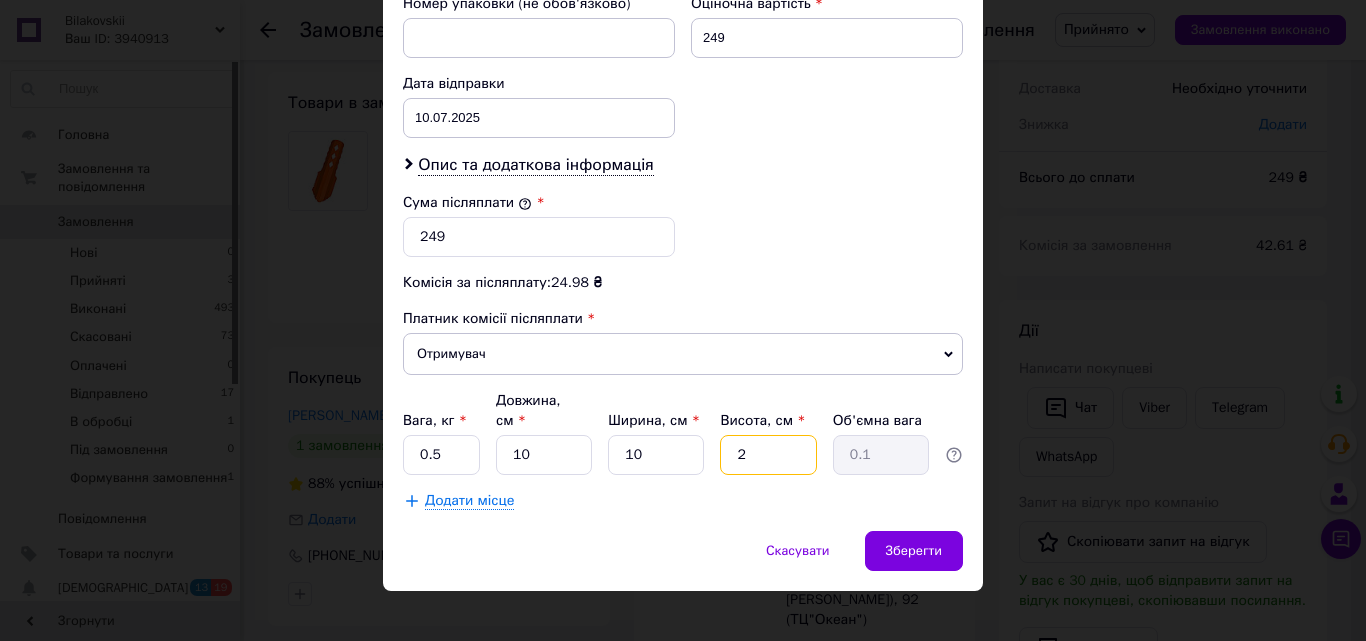 click on "2" at bounding box center [768, 455] 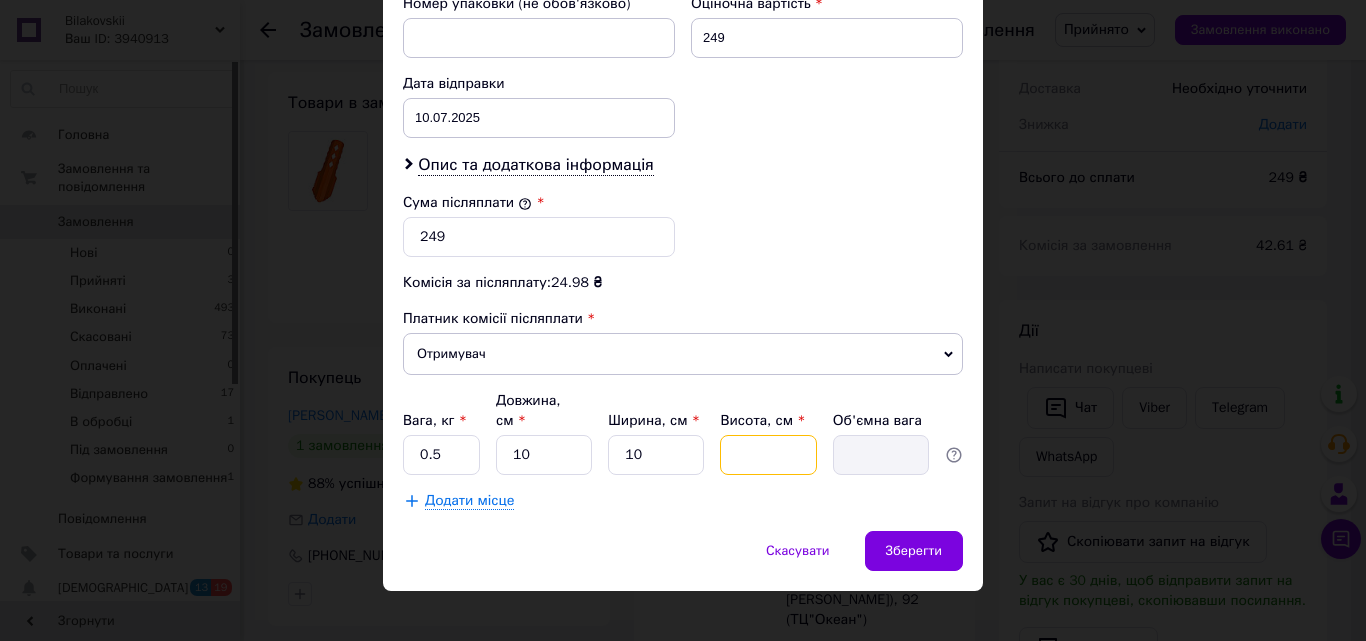 type on "1" 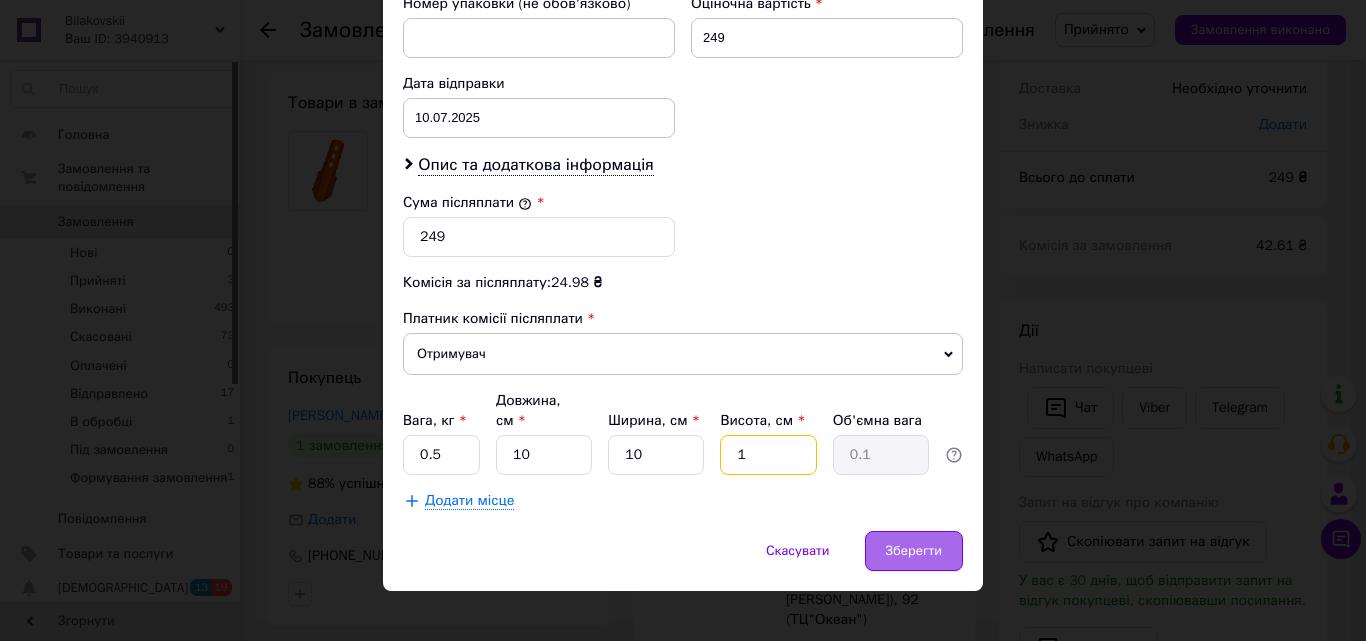 type on "1" 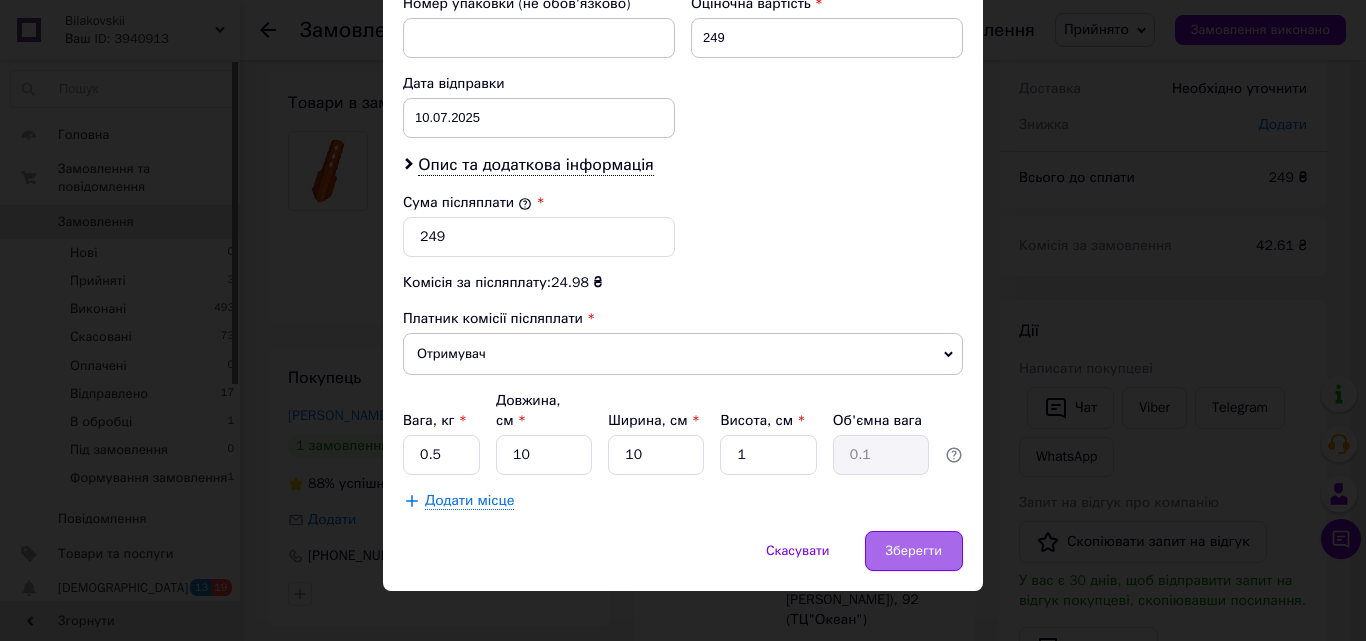 click on "Зберегти" at bounding box center (914, 551) 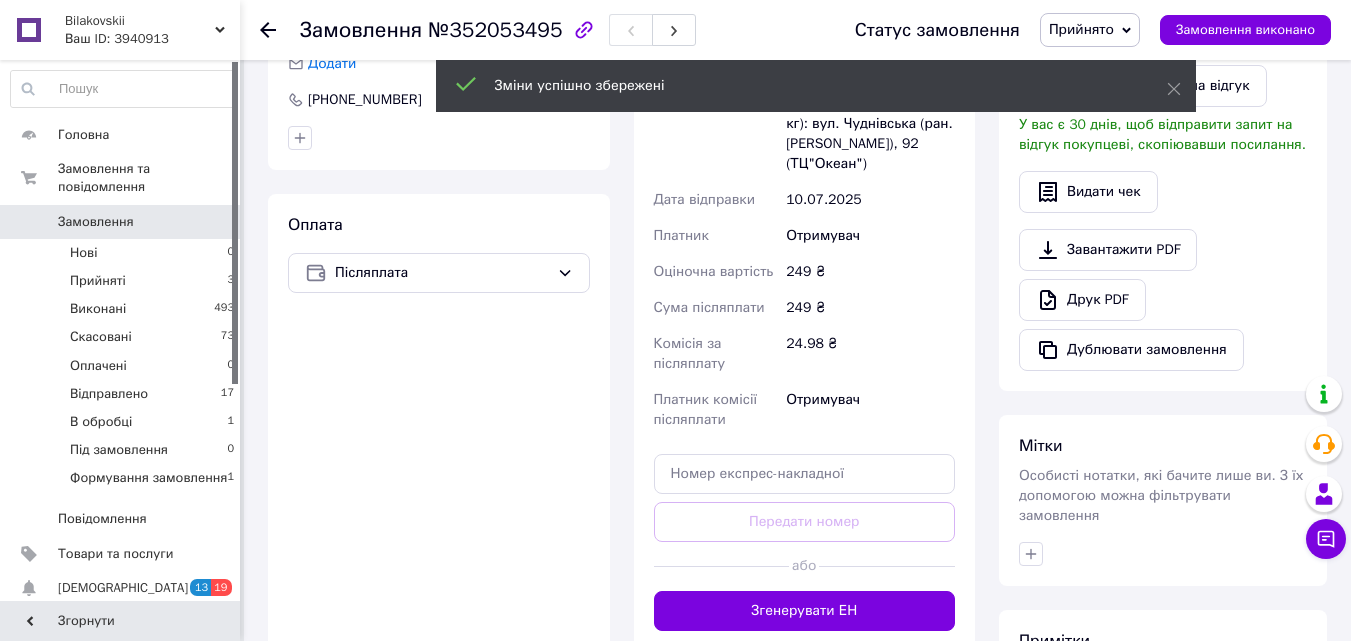 scroll, scrollTop: 600, scrollLeft: 0, axis: vertical 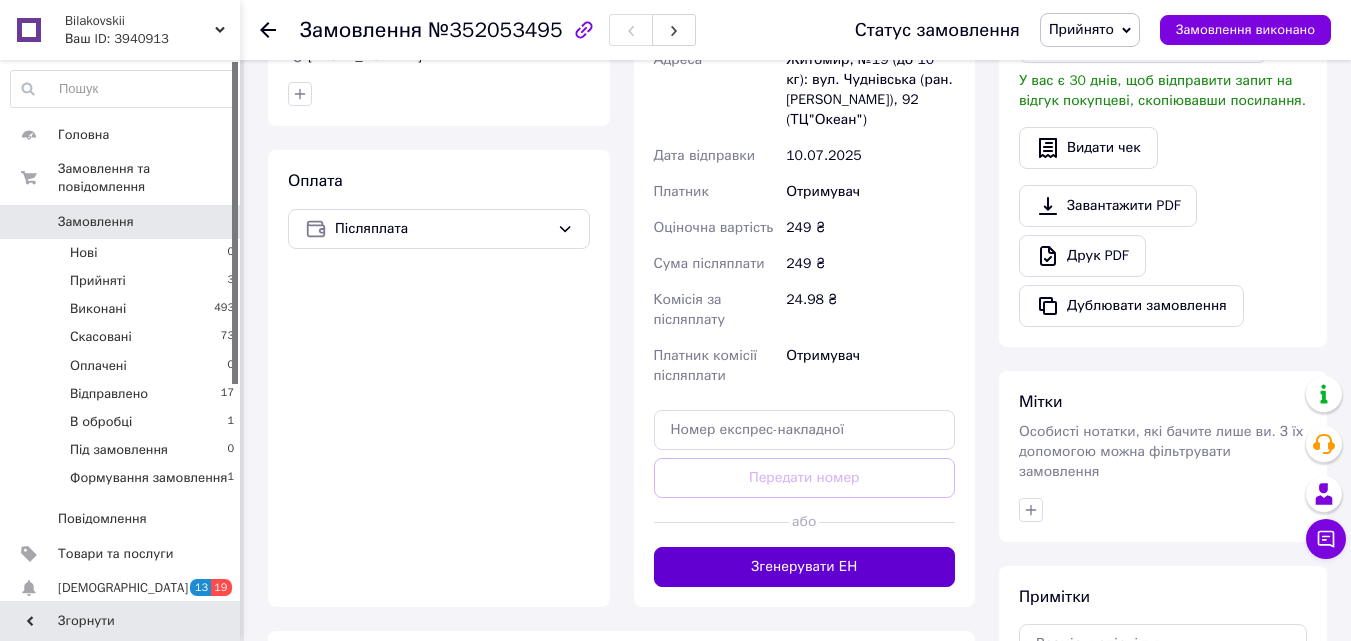 click on "Згенерувати ЕН" at bounding box center (805, 567) 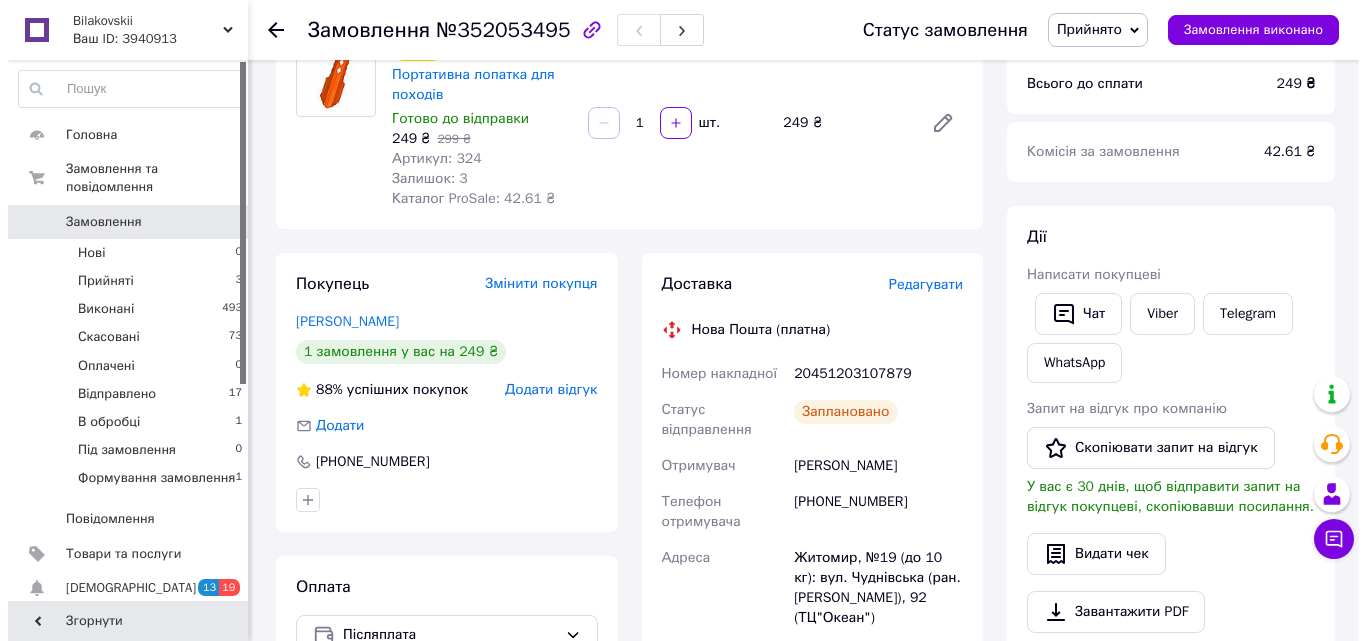 scroll, scrollTop: 0, scrollLeft: 0, axis: both 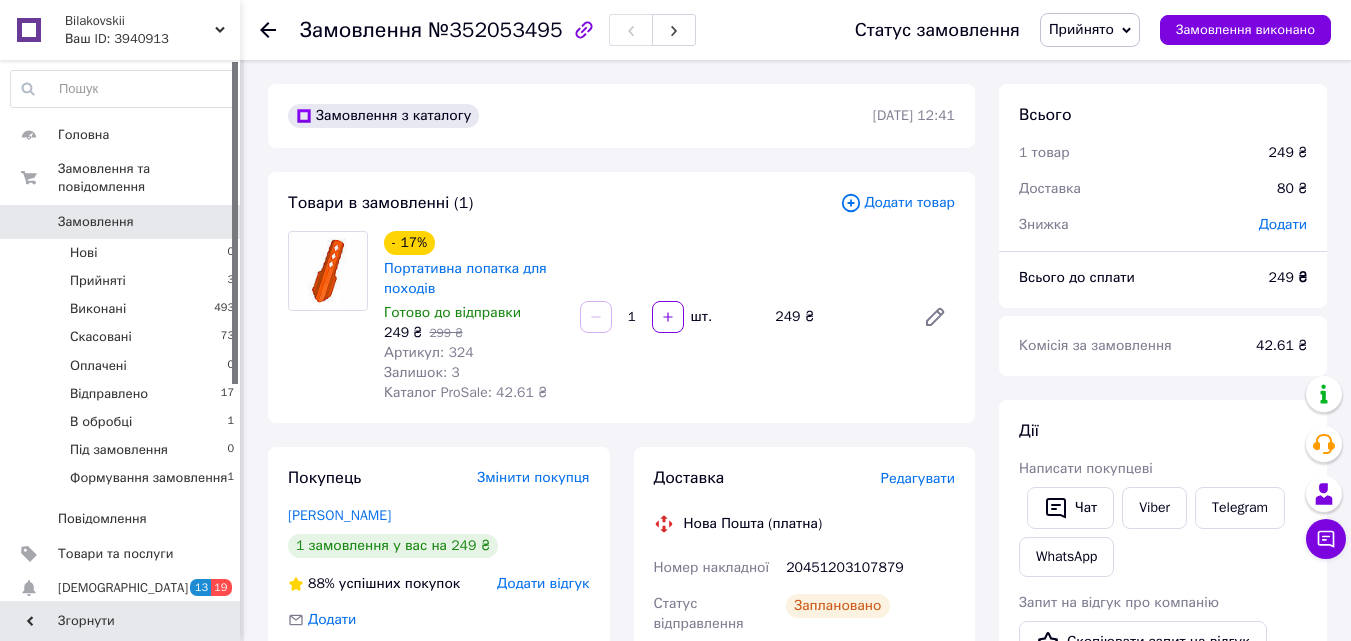 click 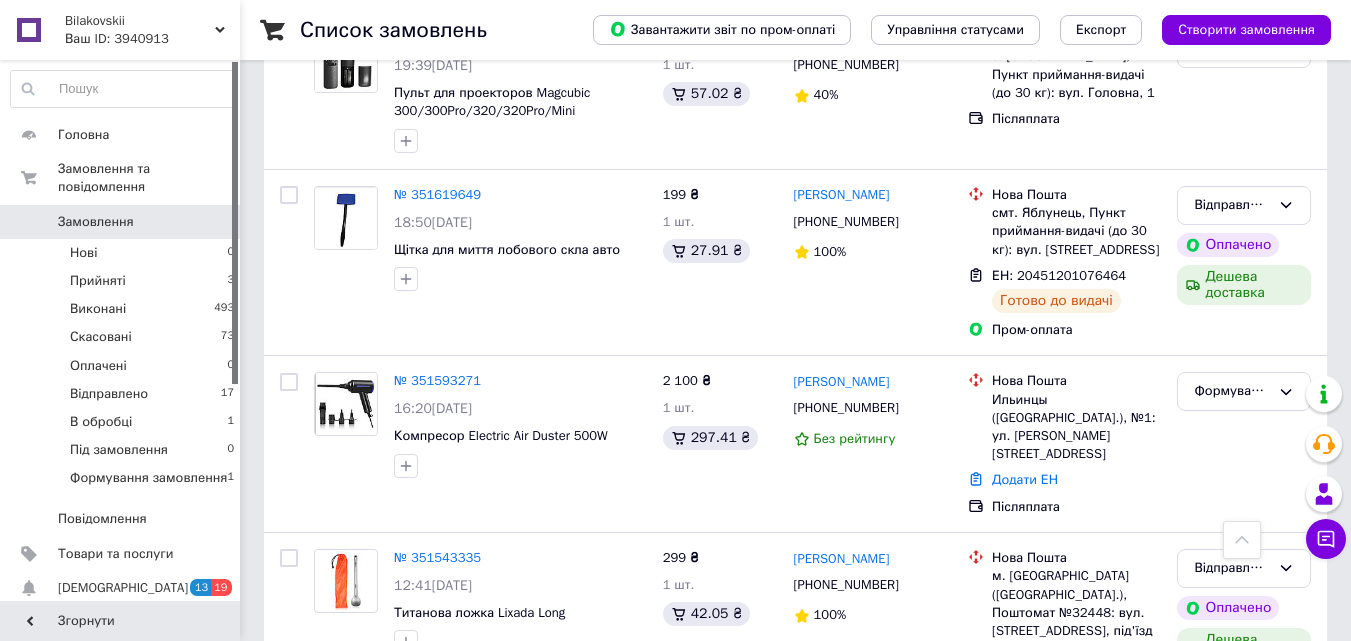 scroll, scrollTop: 2500, scrollLeft: 0, axis: vertical 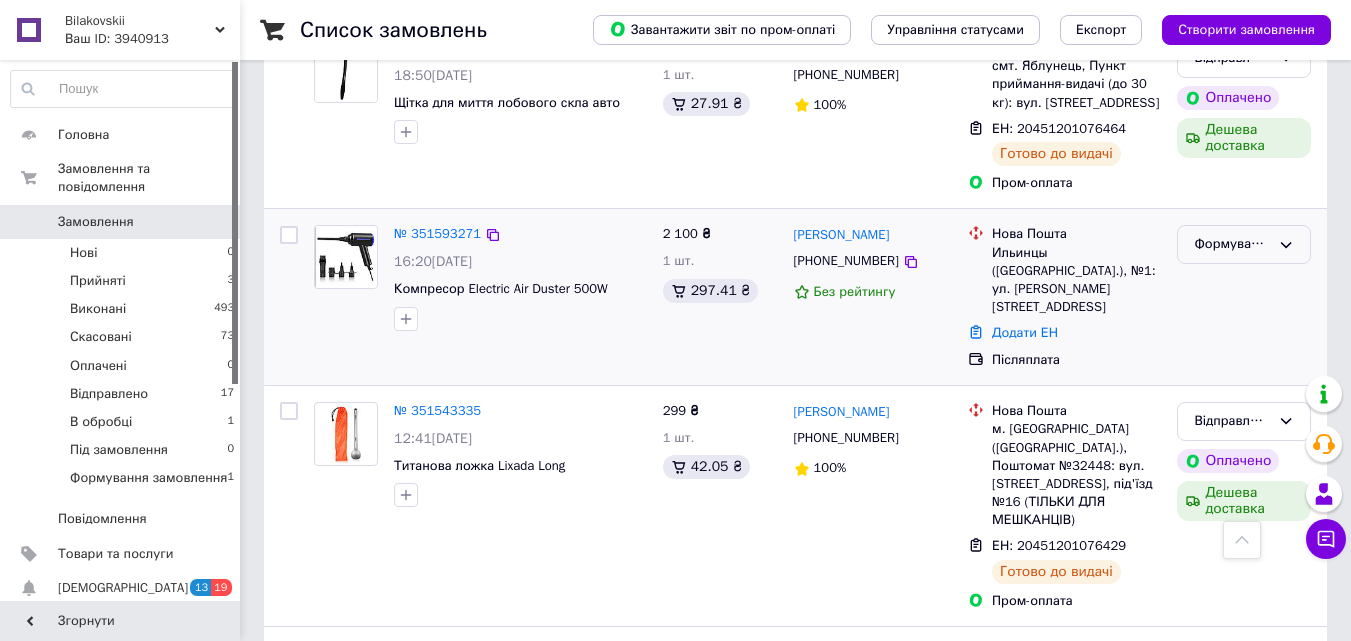 click on "Формування замовлення" at bounding box center (1232, 244) 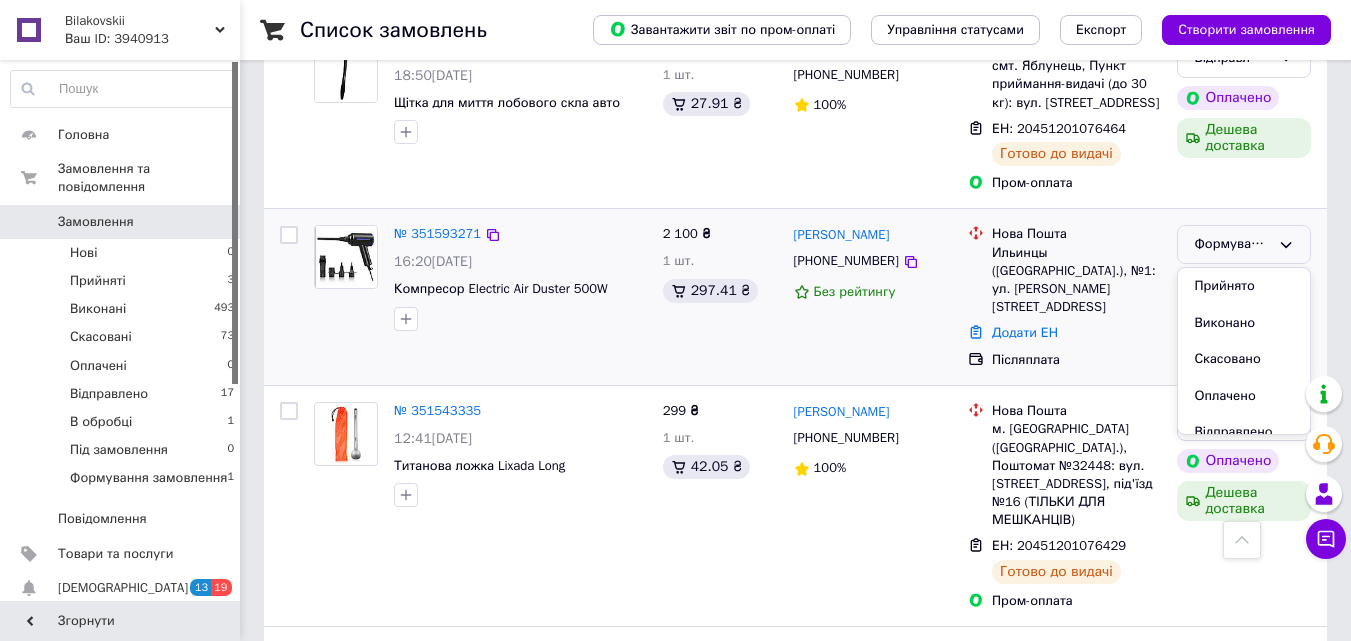 click on "Післяплата" at bounding box center [1076, 360] 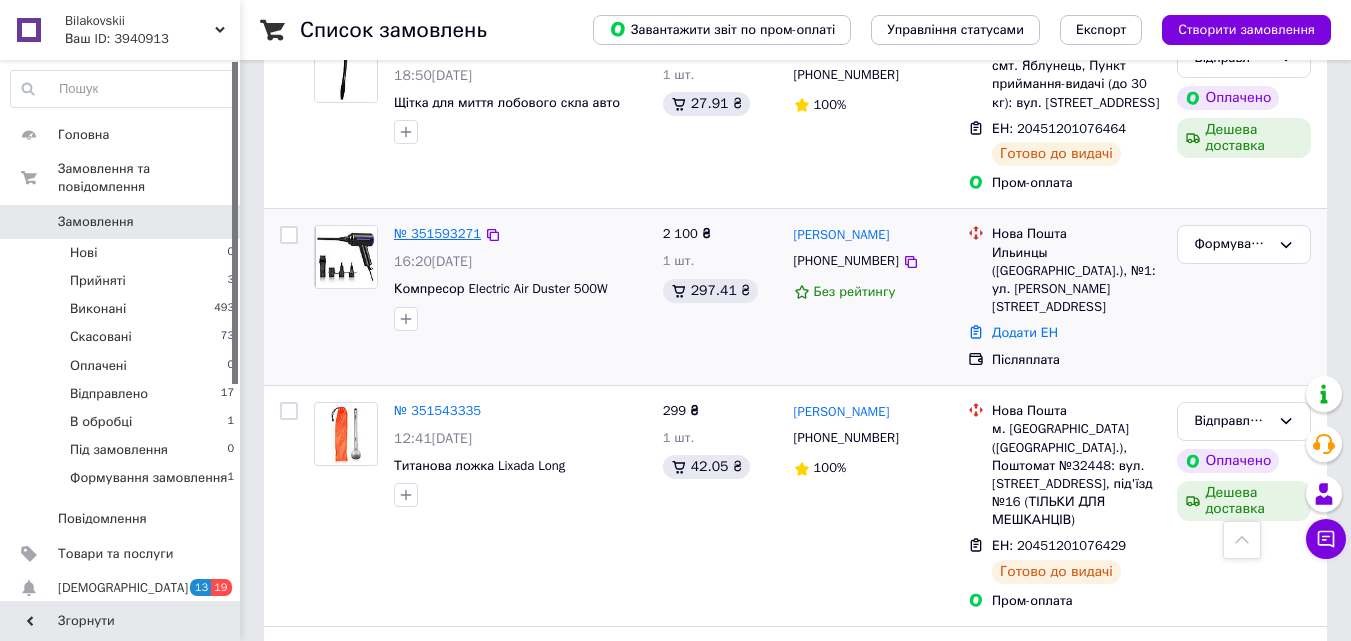 click on "№ 351593271" at bounding box center [437, 233] 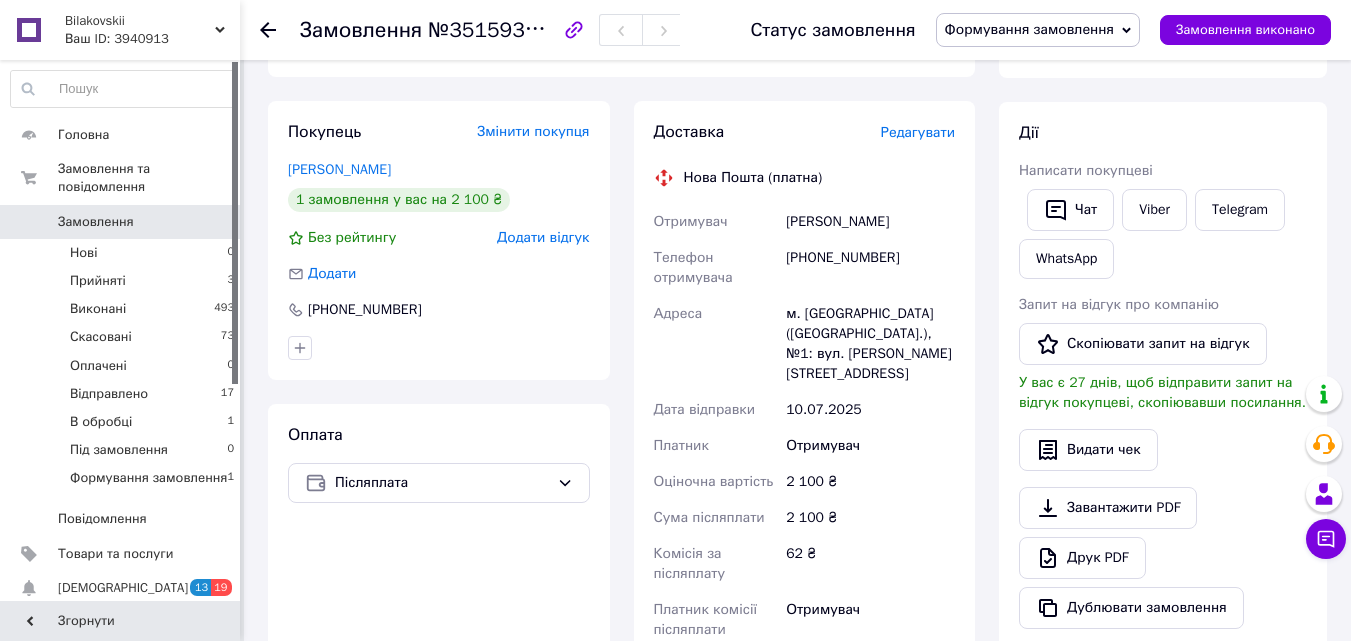 scroll, scrollTop: 294, scrollLeft: 0, axis: vertical 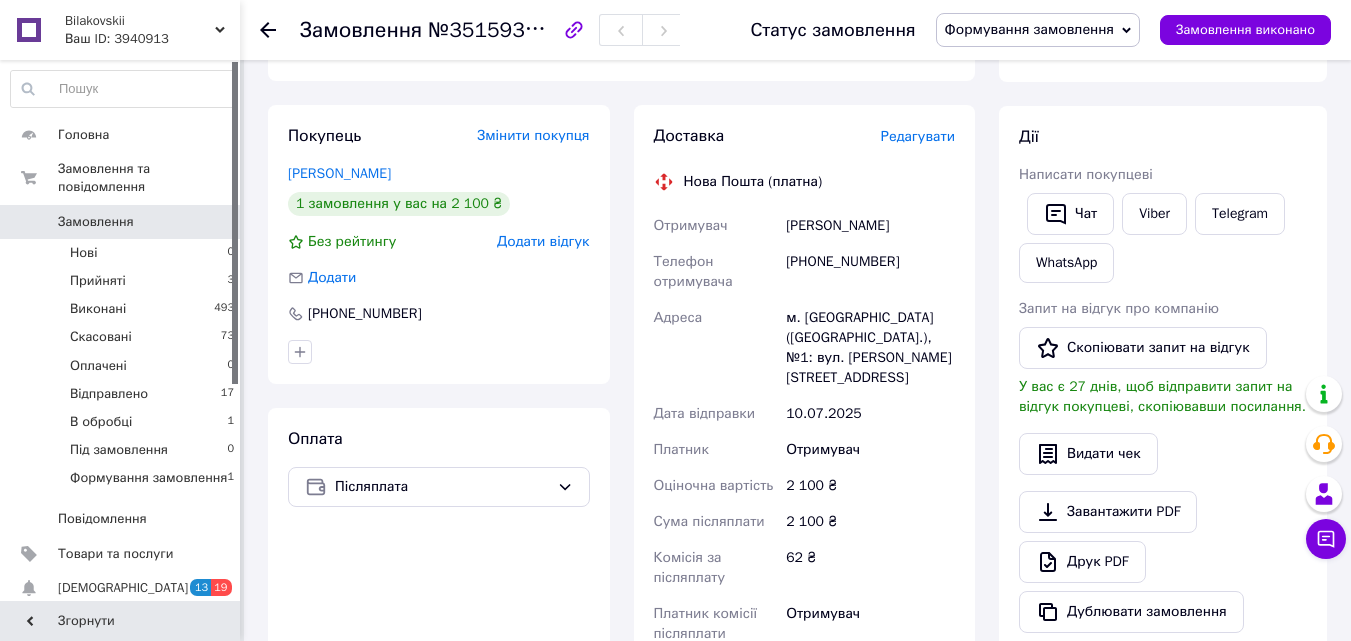 click on "Редагувати" at bounding box center [918, 136] 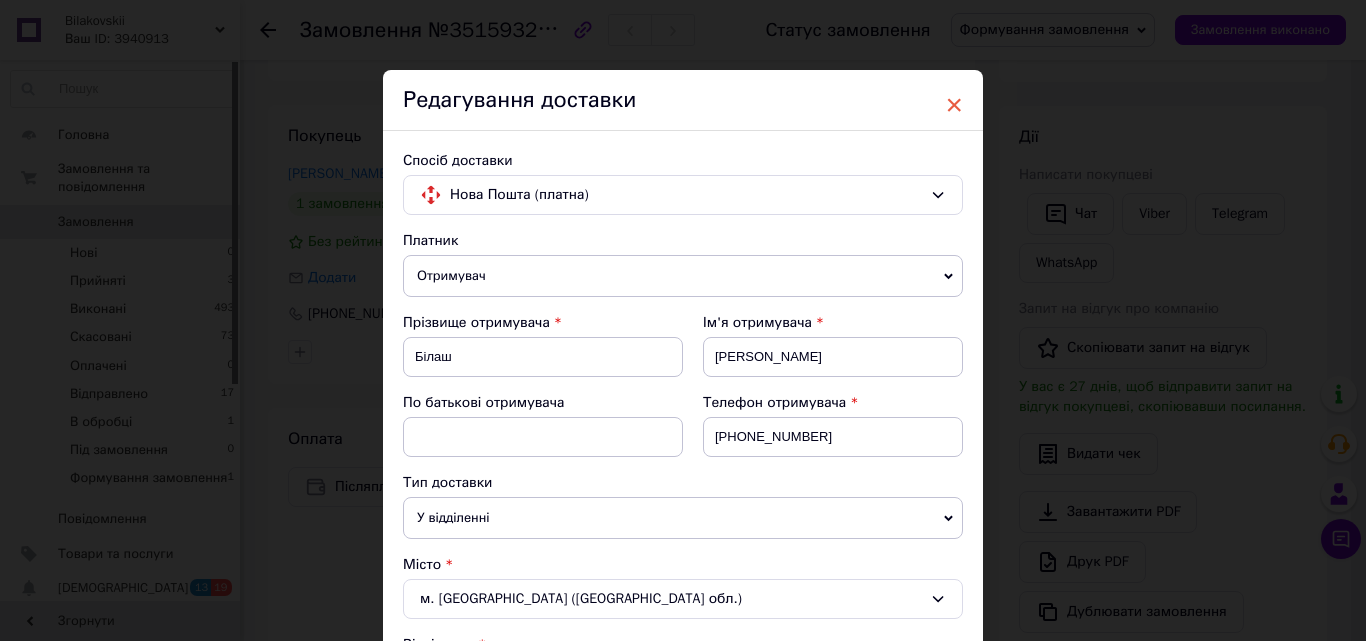 click on "×" at bounding box center [954, 105] 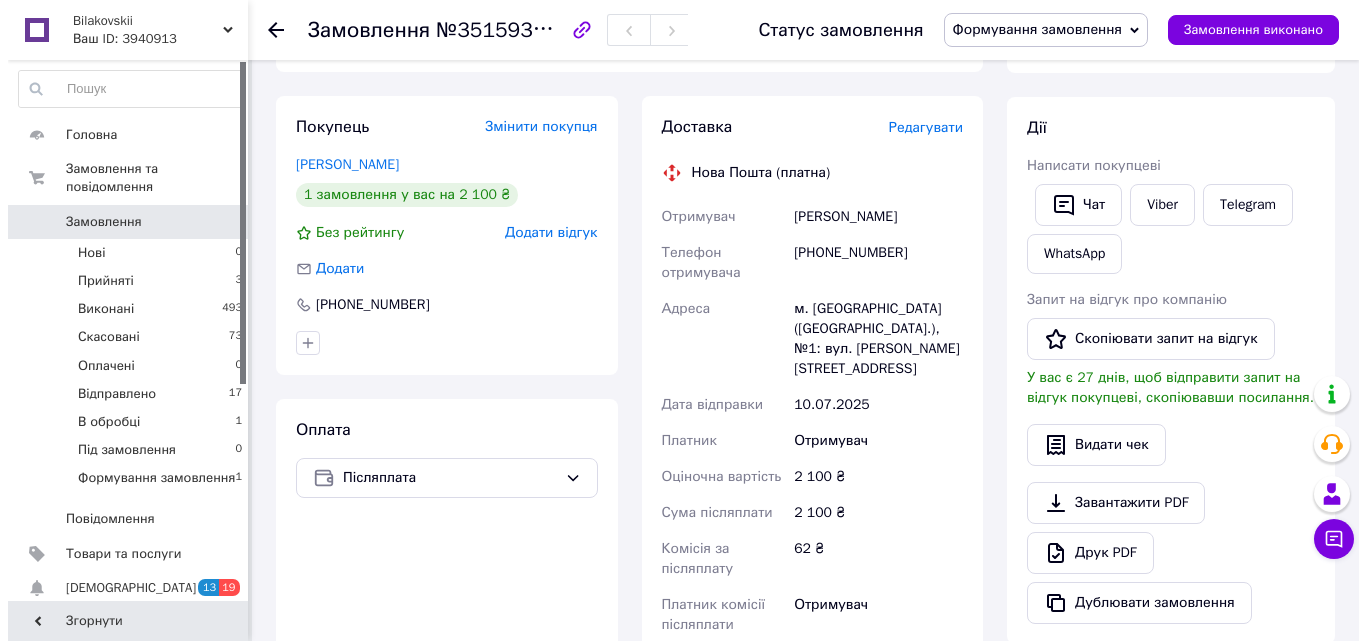 scroll, scrollTop: 294, scrollLeft: 0, axis: vertical 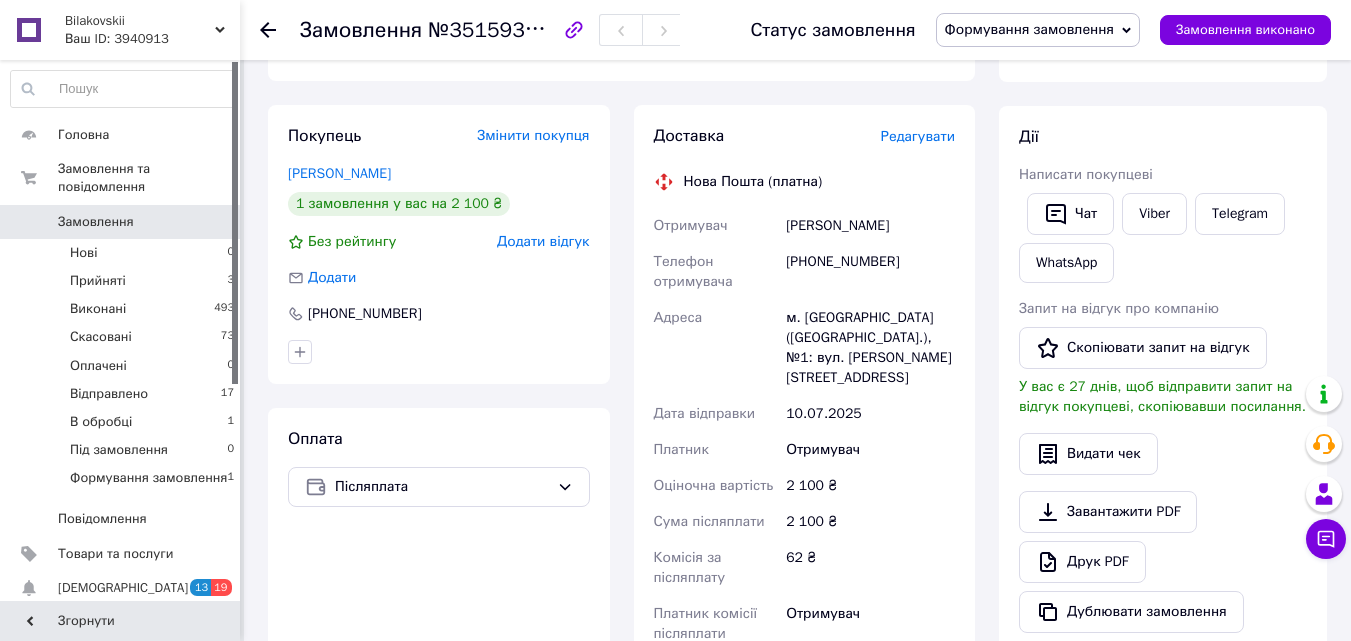 click on "Редагувати" at bounding box center (918, 136) 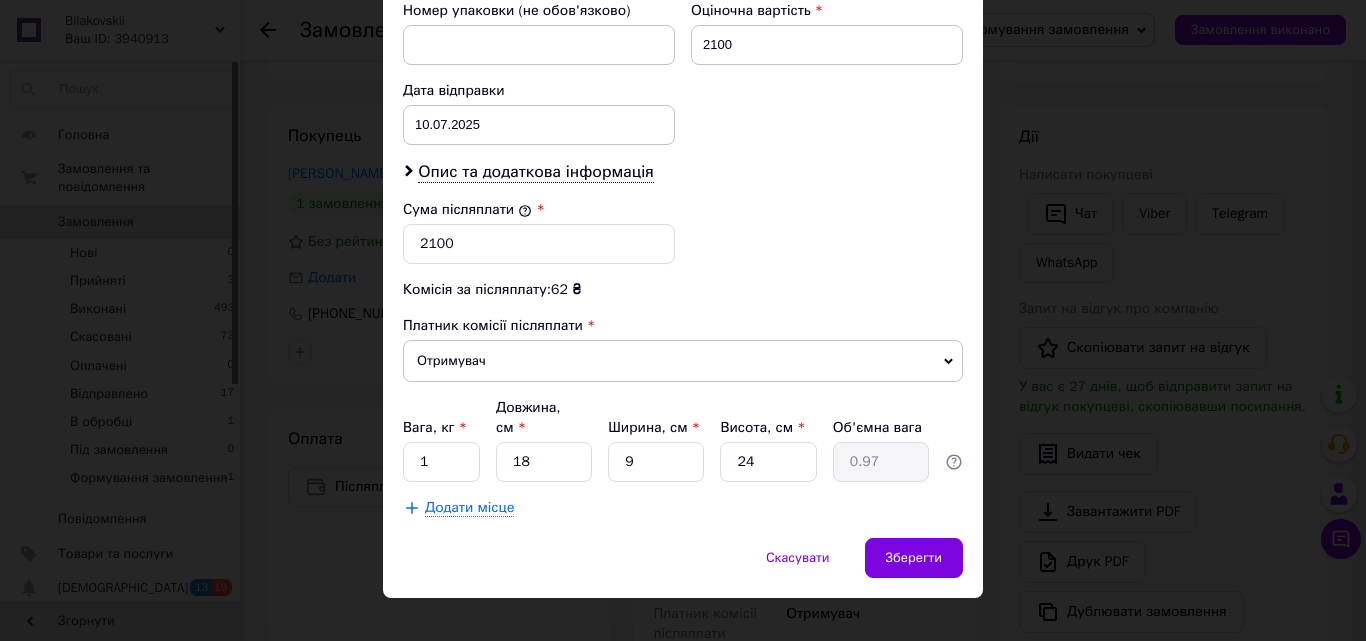 scroll, scrollTop: 905, scrollLeft: 0, axis: vertical 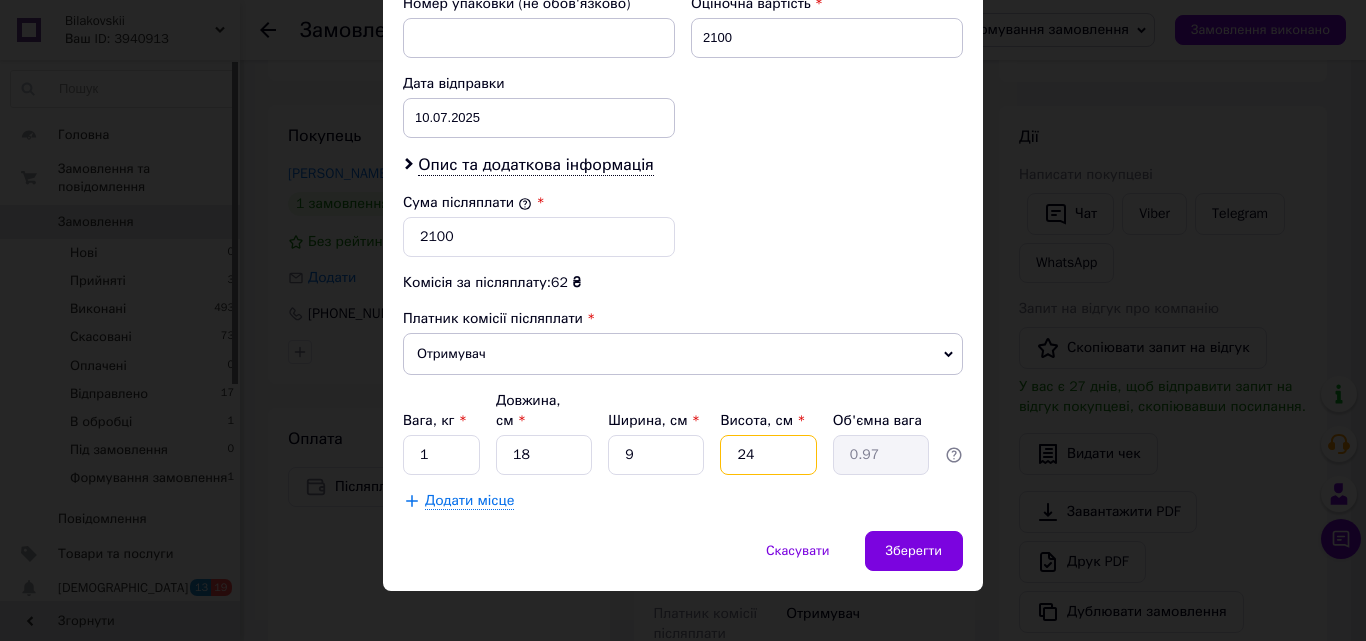 click on "24" at bounding box center (768, 455) 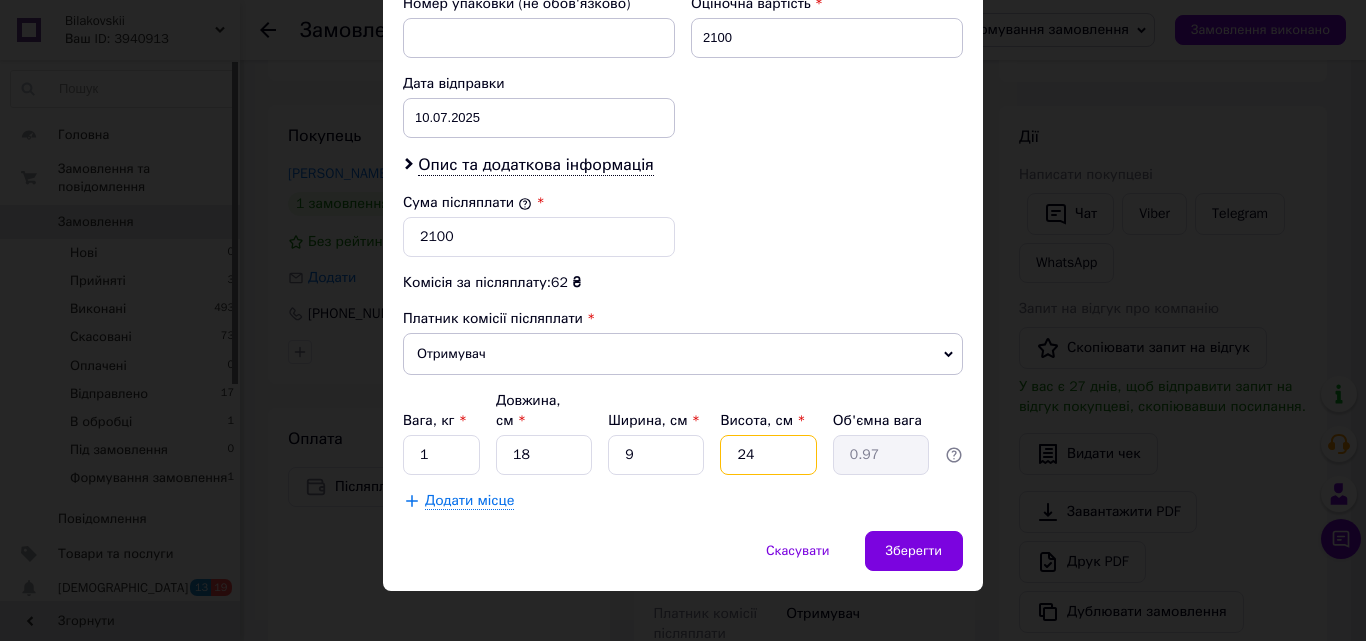 type on "2" 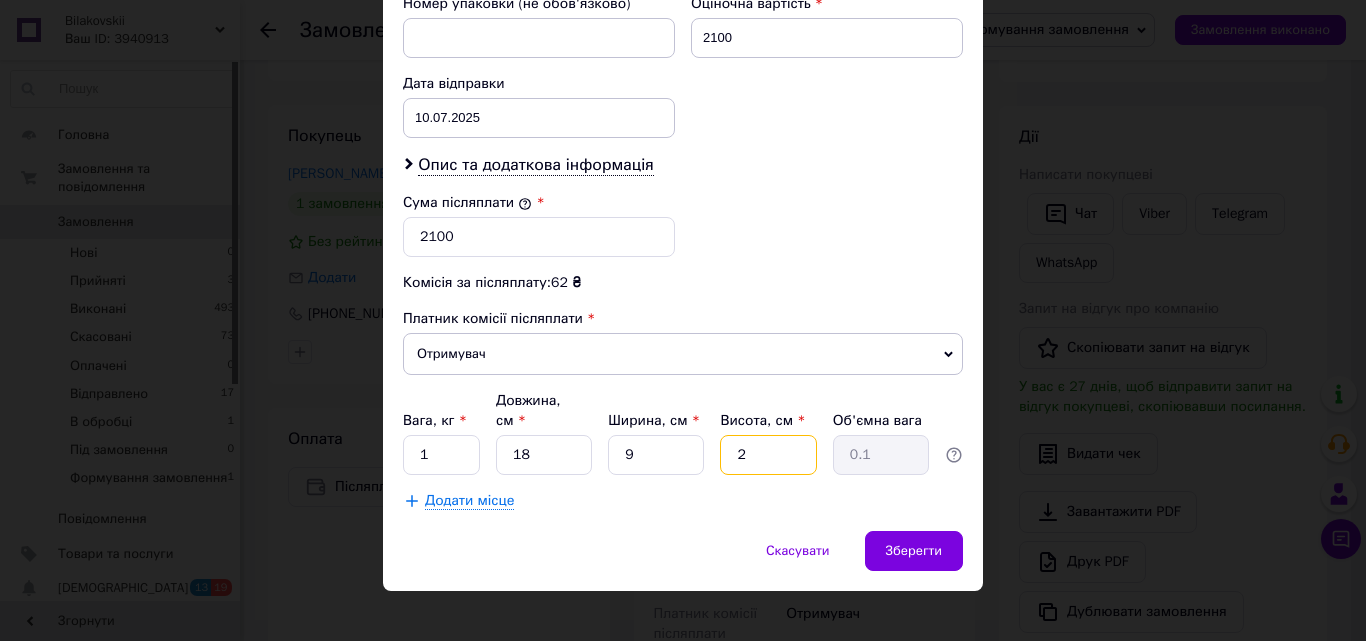 type 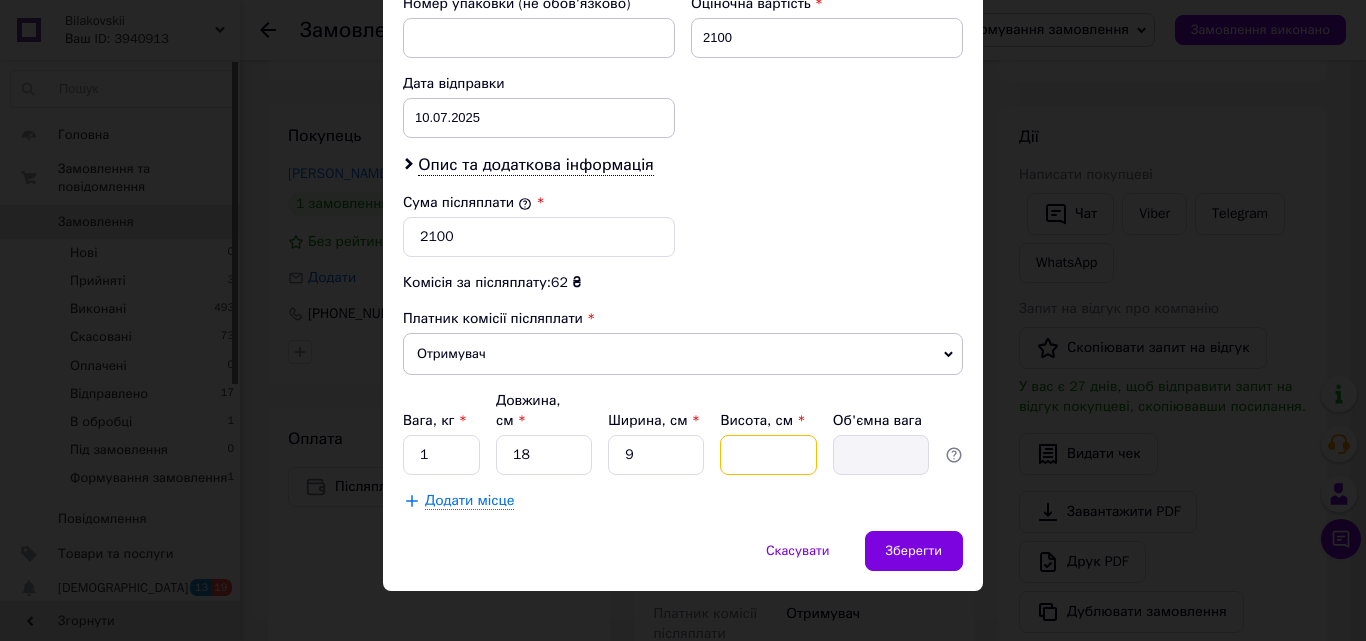 type on "2" 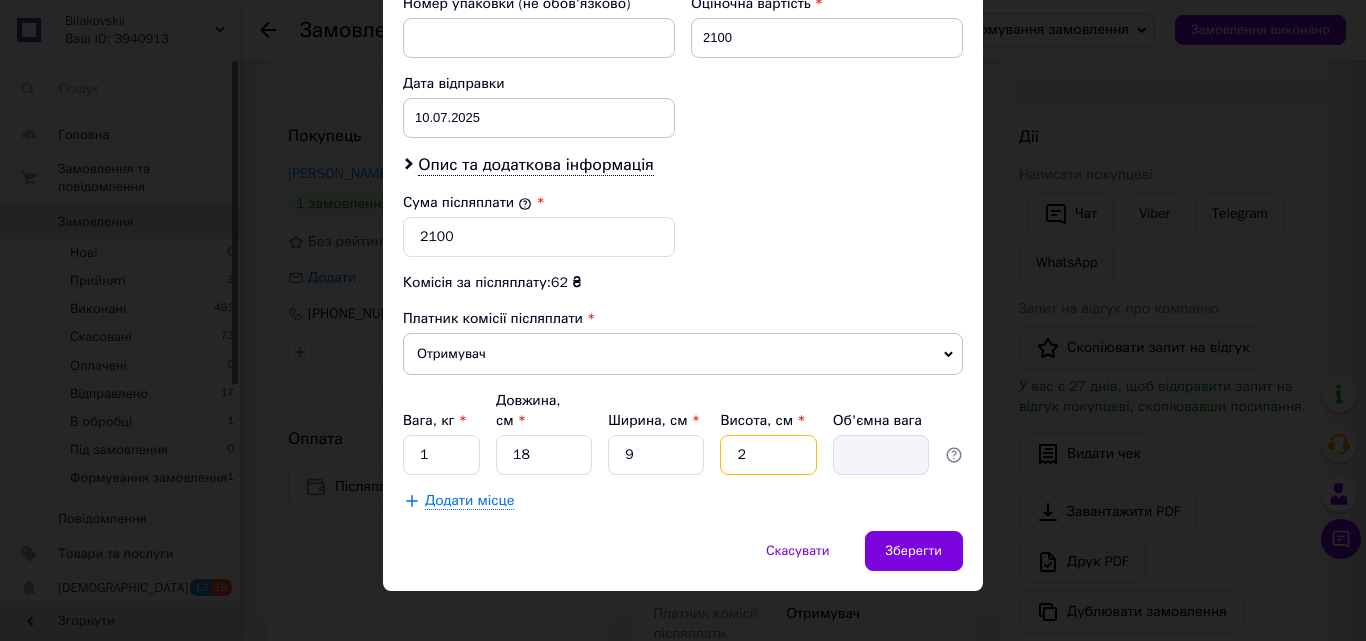 type on "0.1" 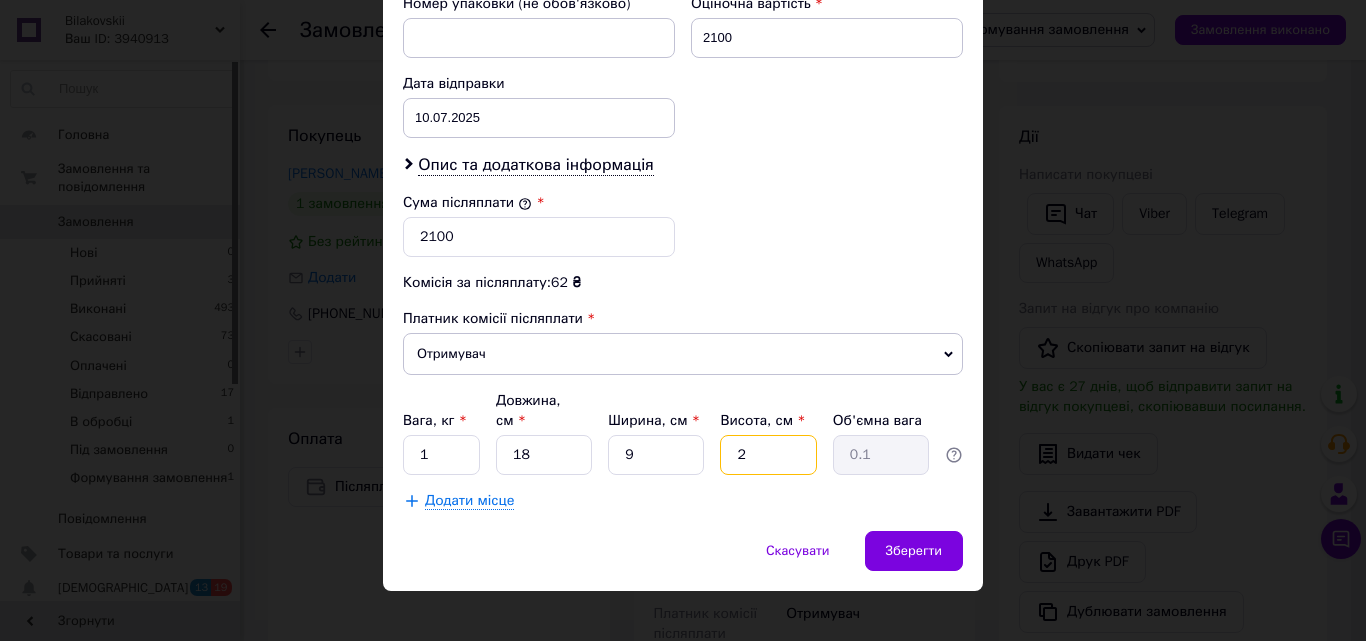 type on "2" 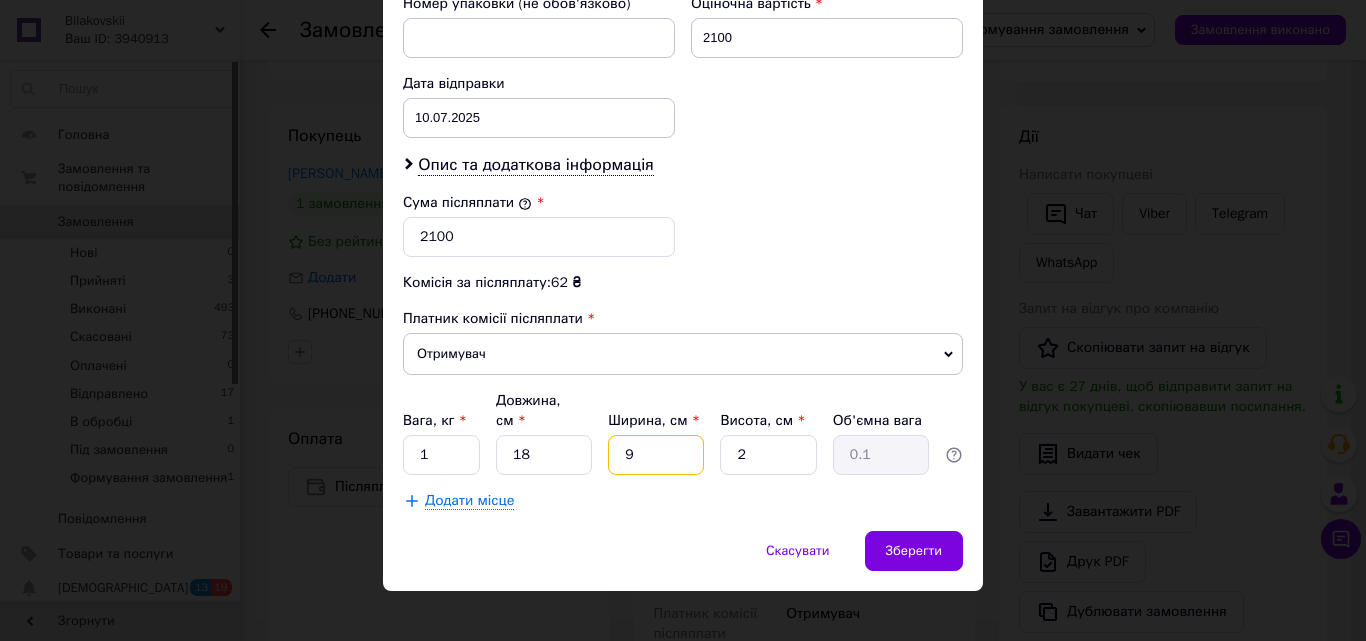 click on "9" at bounding box center [656, 455] 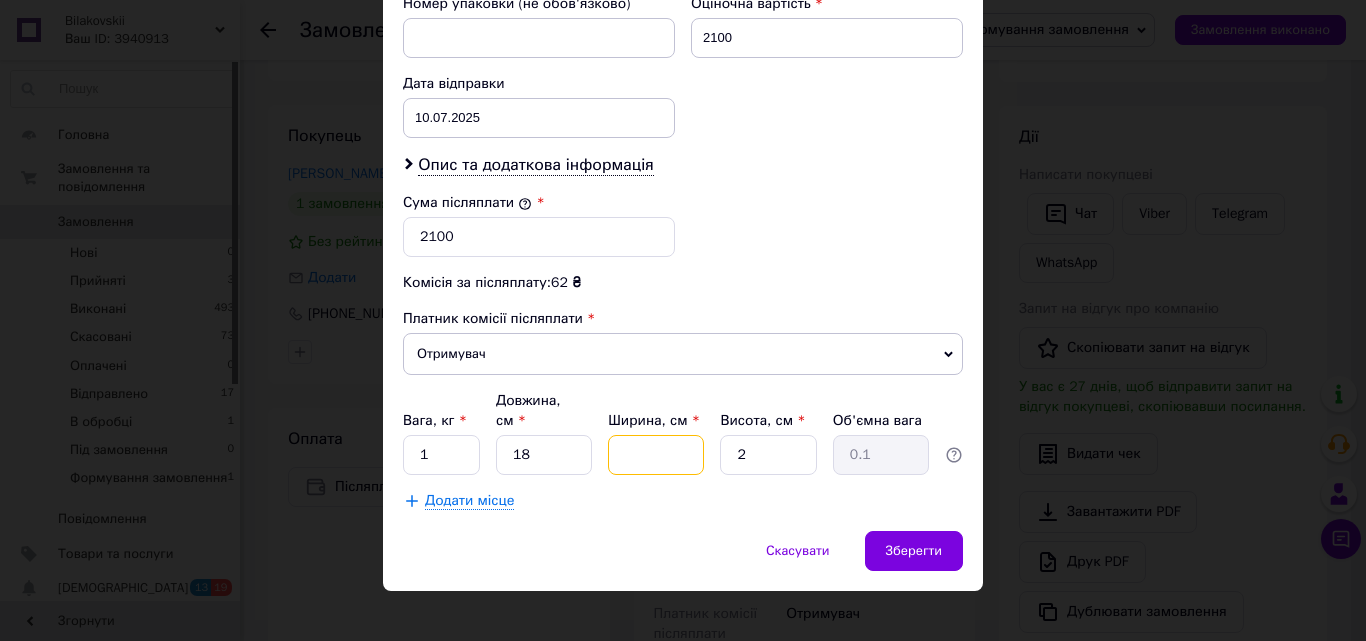 type 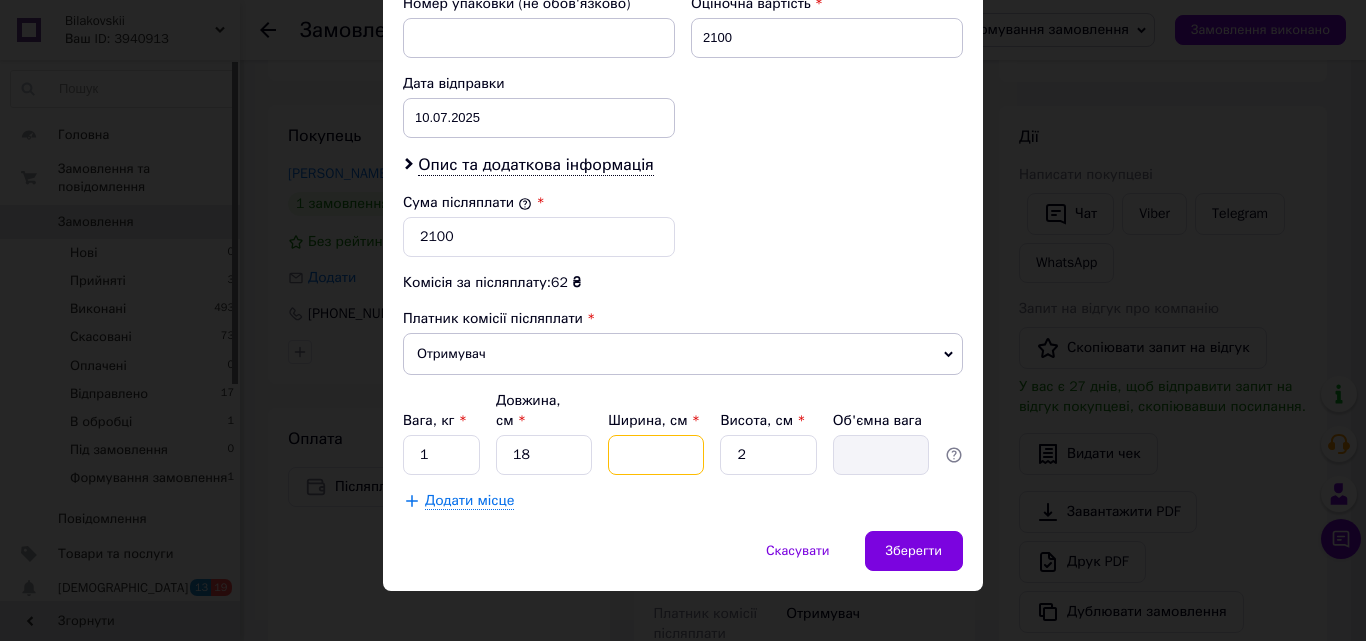 type on "1" 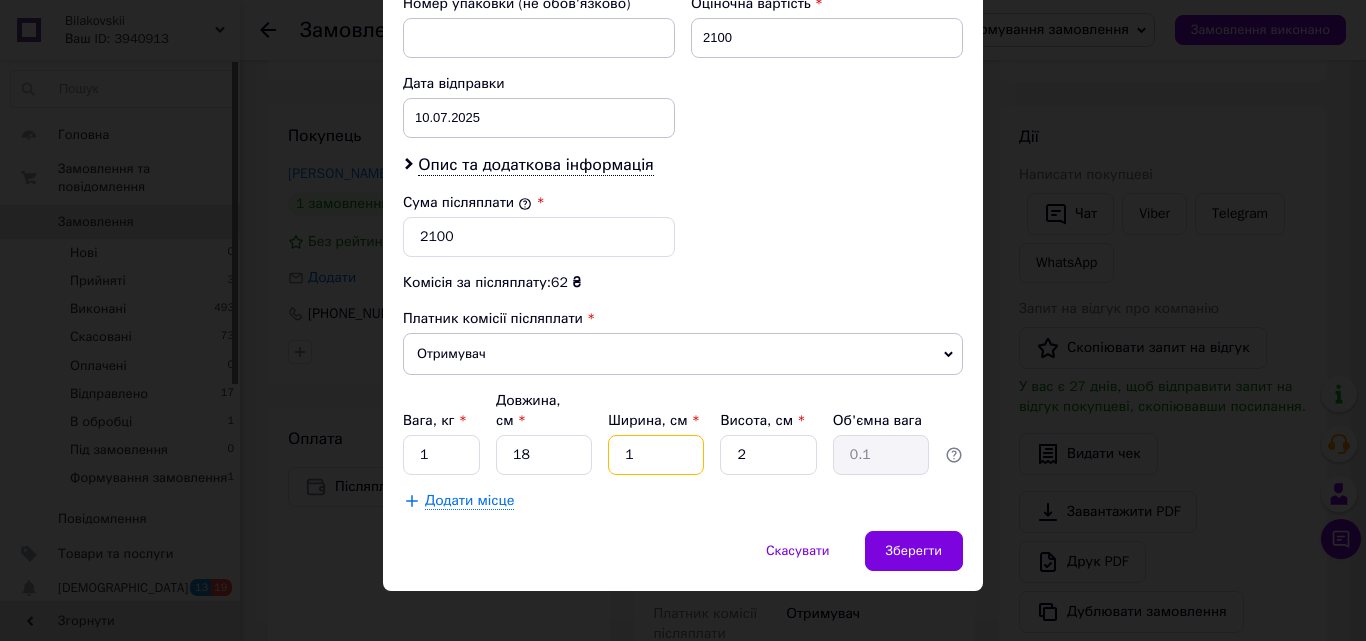 type on "15" 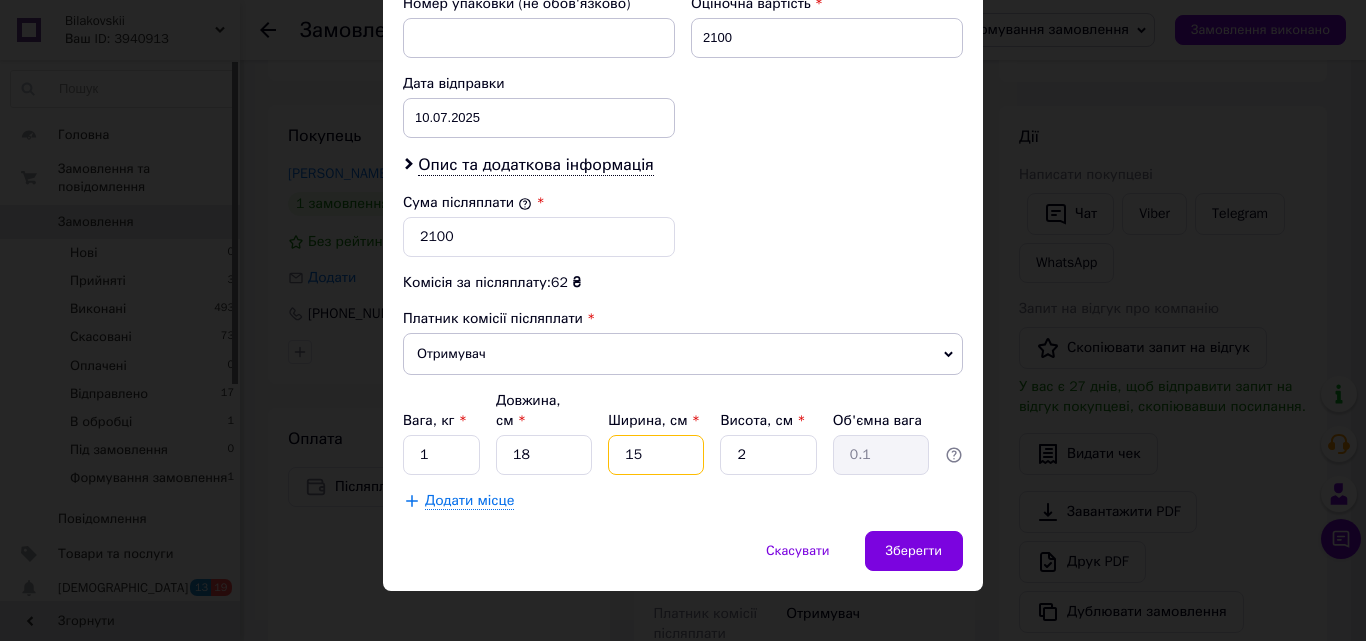 type on "0.14" 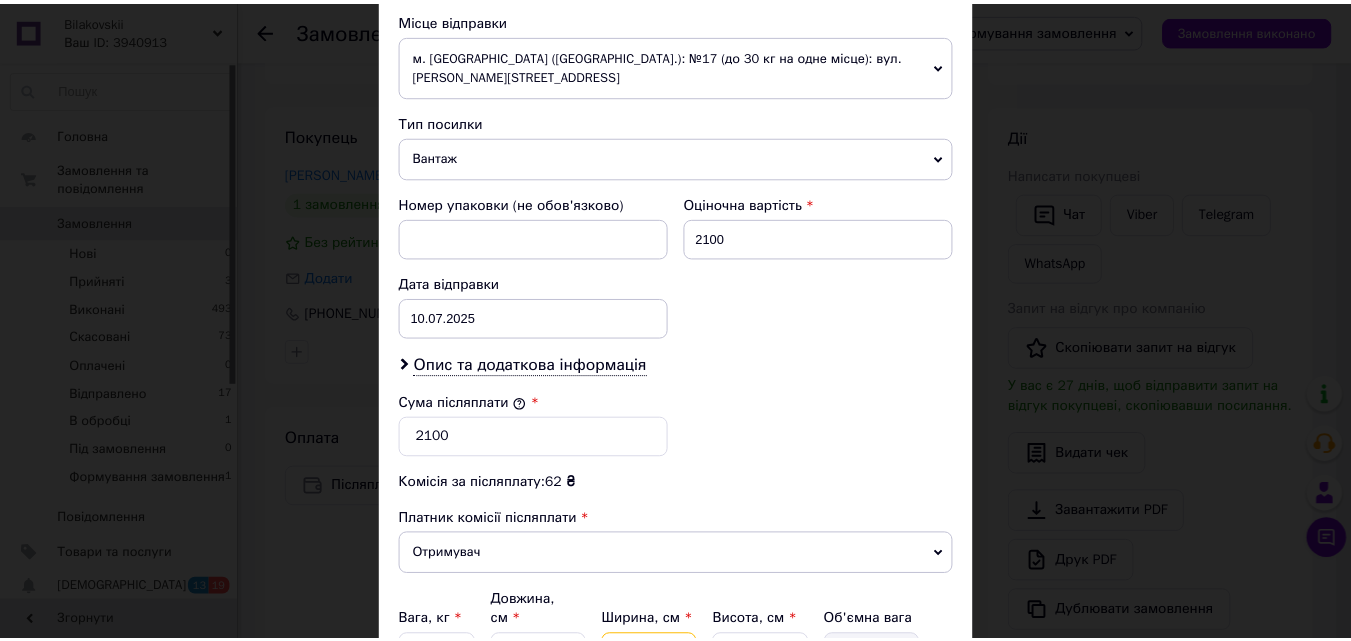 scroll, scrollTop: 905, scrollLeft: 0, axis: vertical 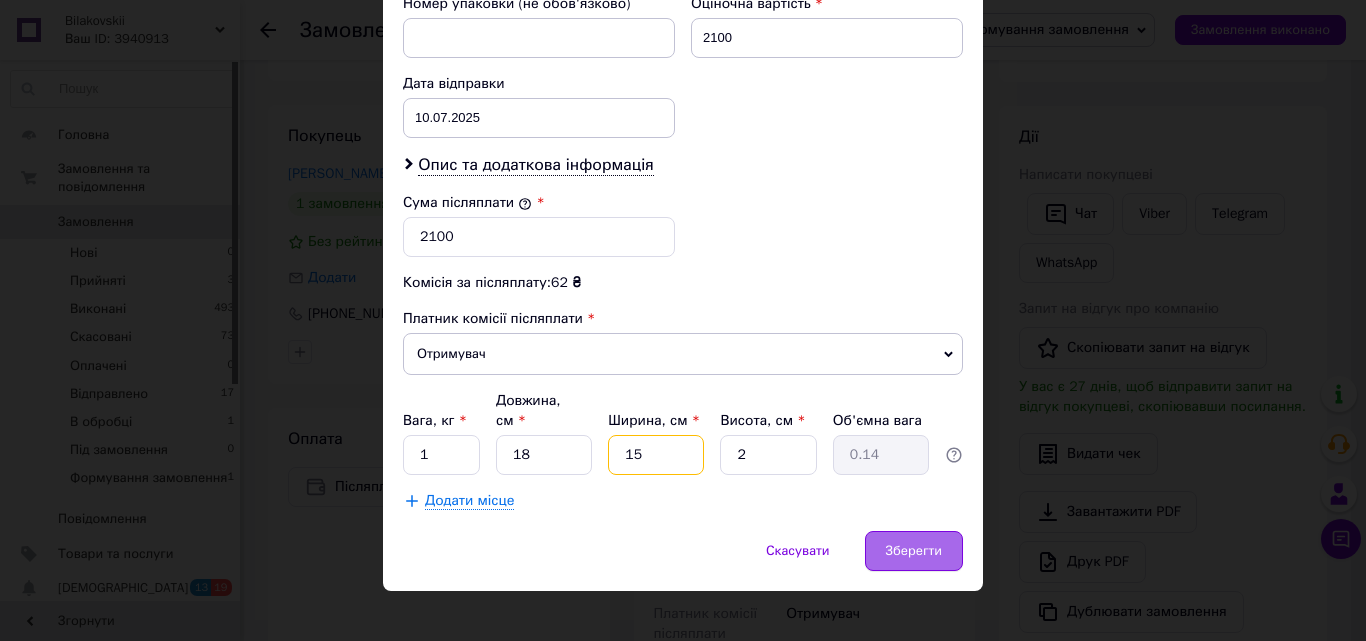 type on "15" 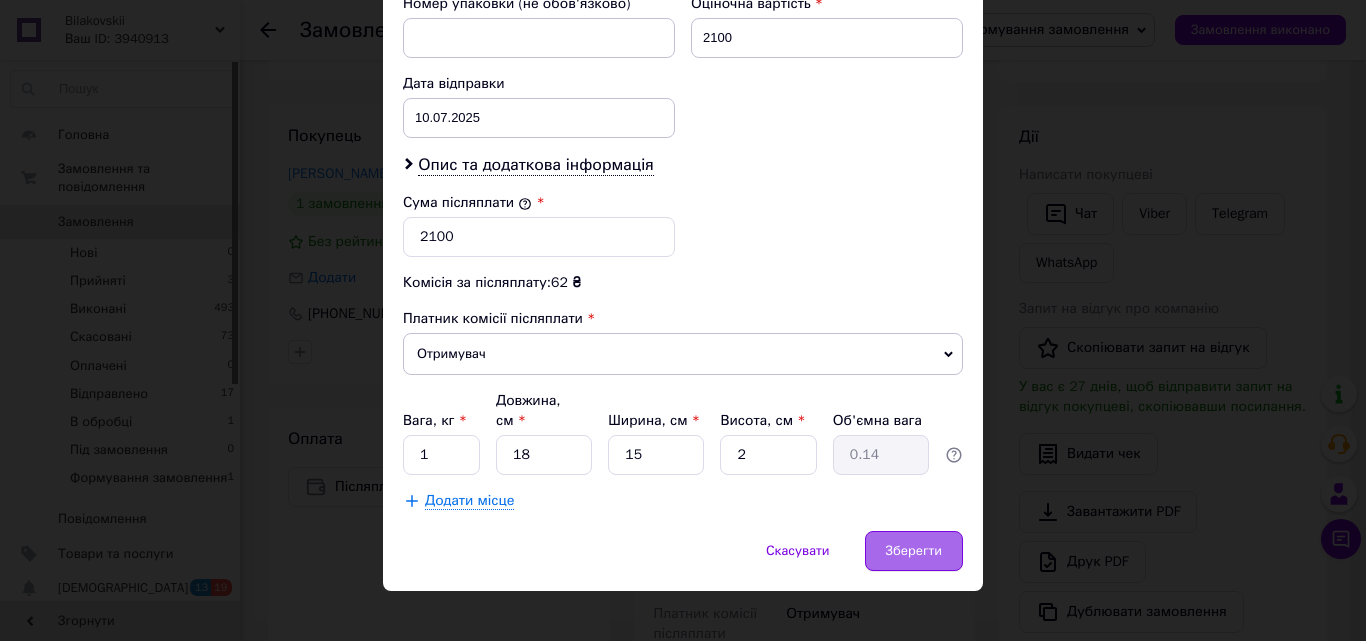 click on "Зберегти" at bounding box center (914, 551) 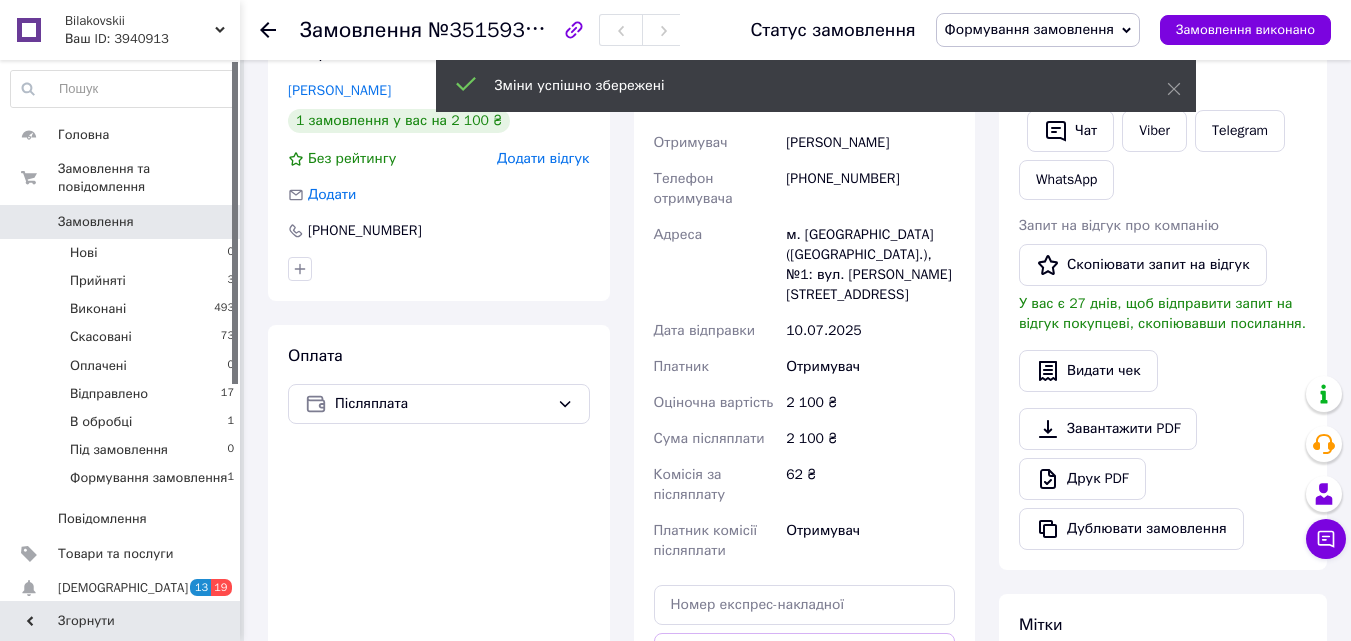 scroll, scrollTop: 594, scrollLeft: 0, axis: vertical 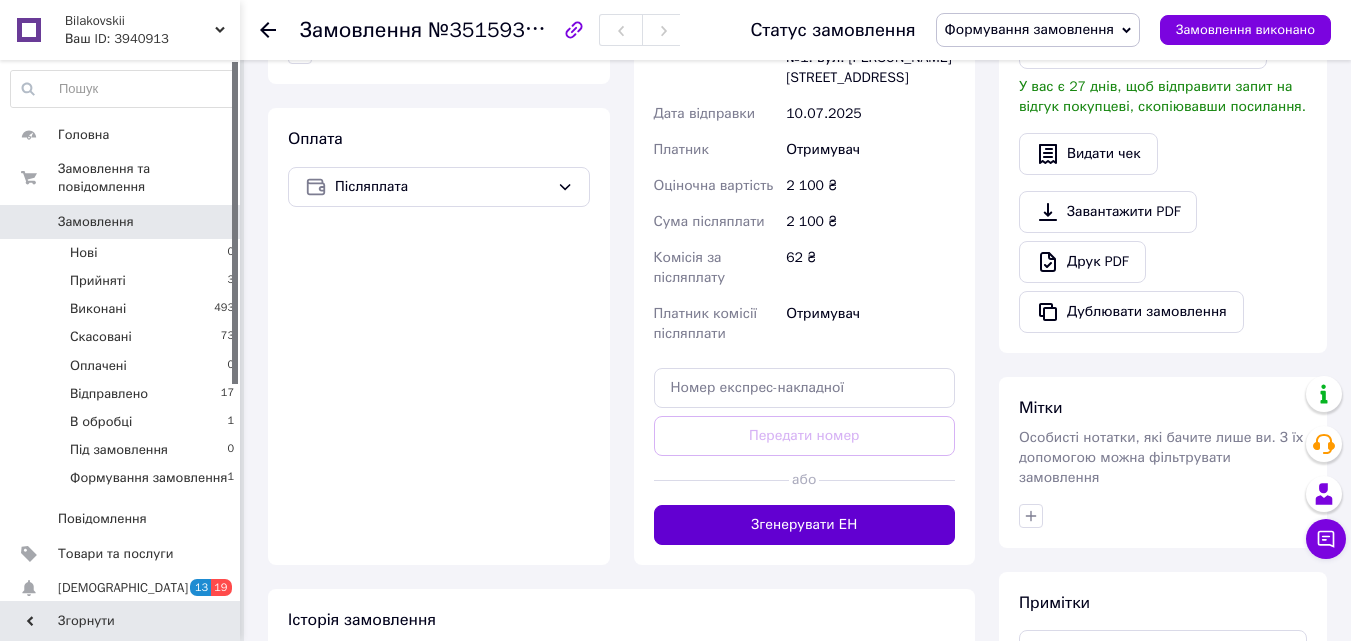 click on "Згенерувати ЕН" at bounding box center (805, 525) 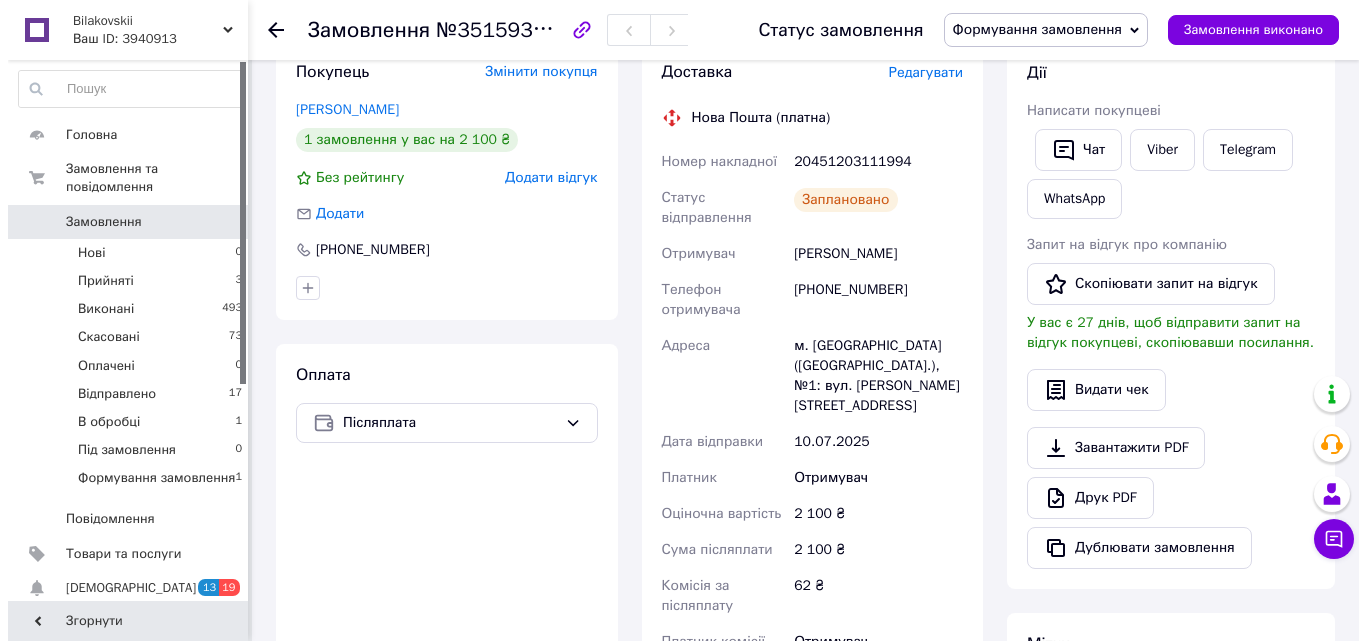 scroll, scrollTop: 0, scrollLeft: 0, axis: both 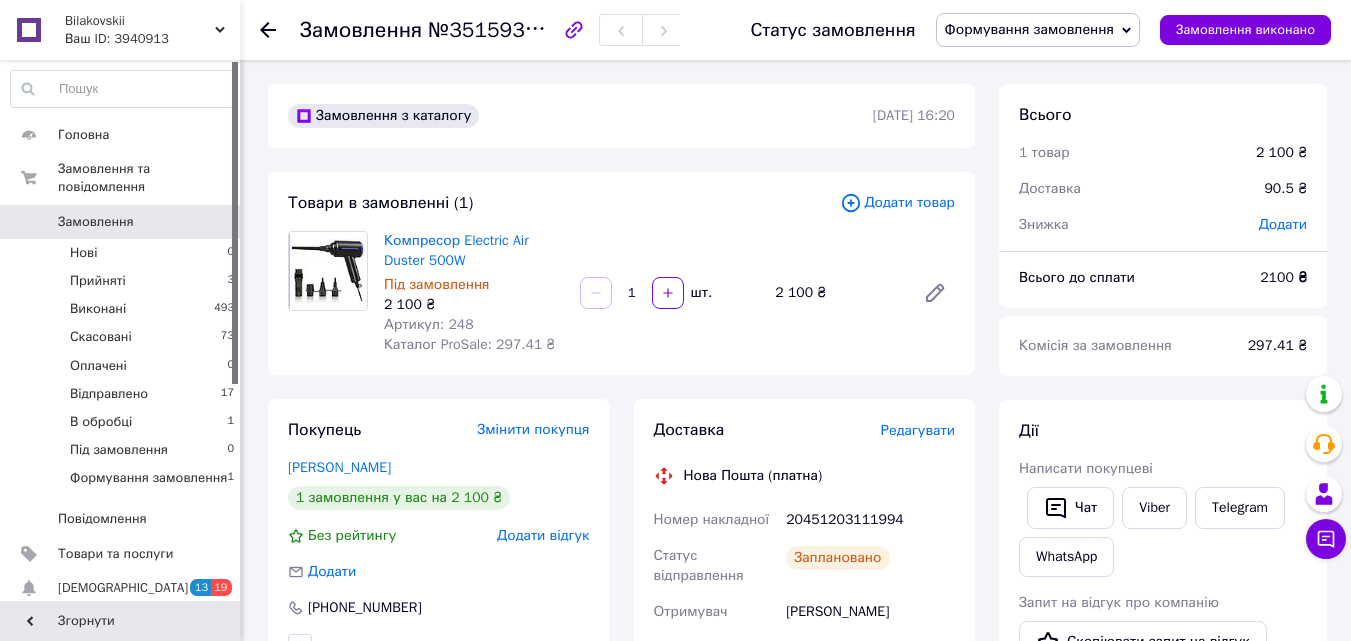 click 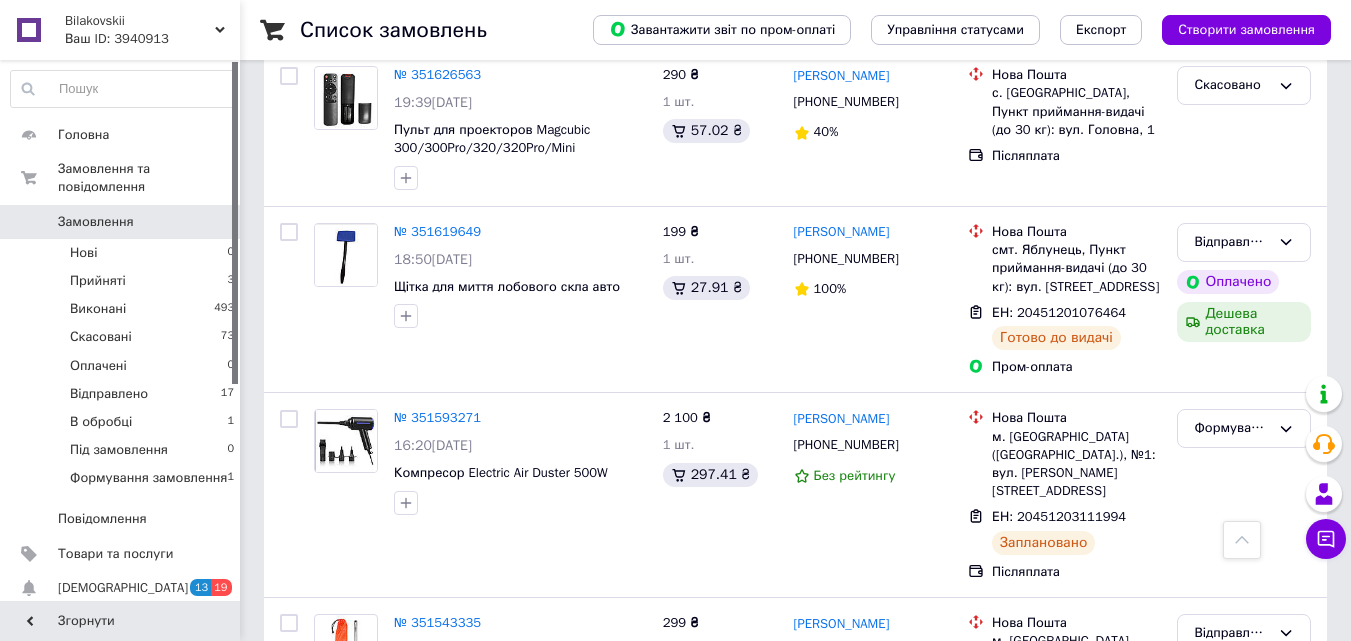 scroll, scrollTop: 2400, scrollLeft: 0, axis: vertical 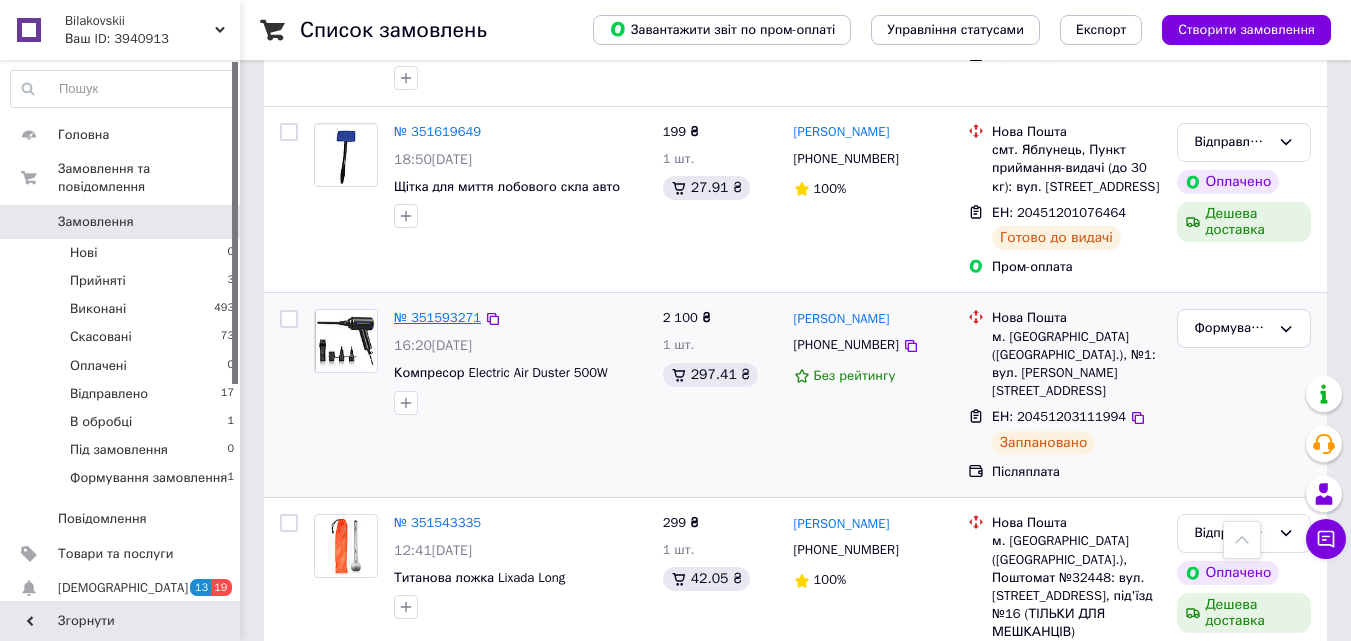 click on "№ 351593271" at bounding box center (437, 317) 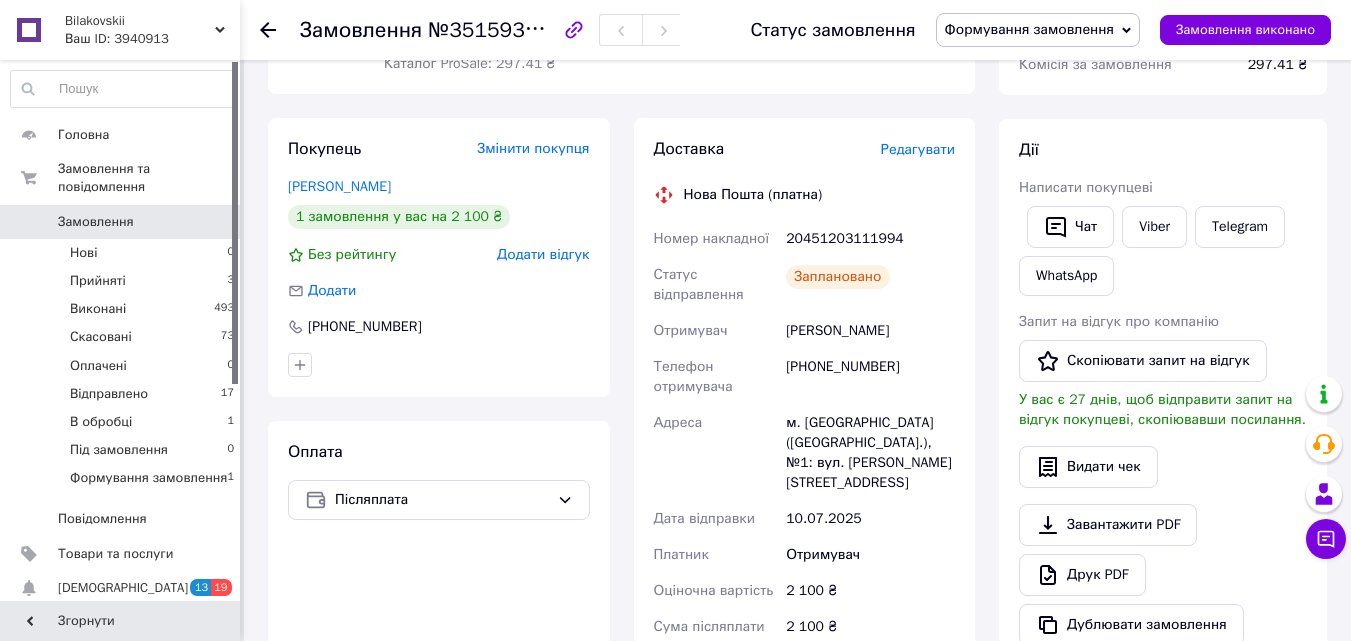scroll, scrollTop: 256, scrollLeft: 0, axis: vertical 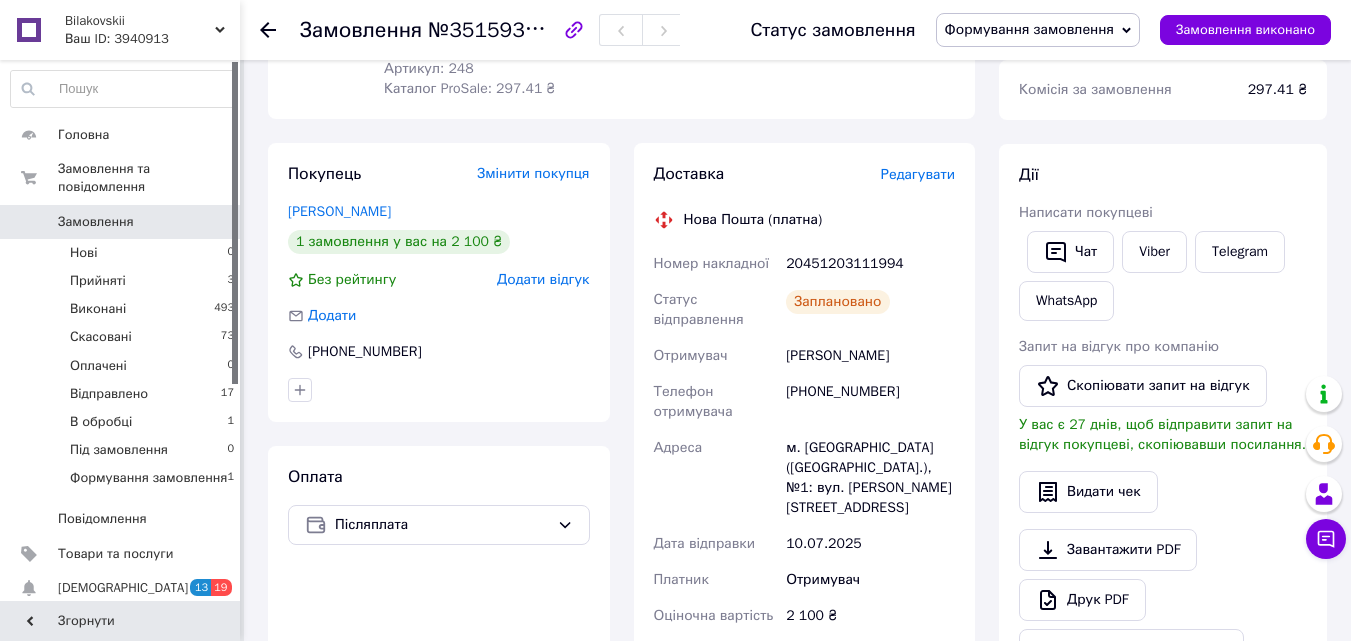 click 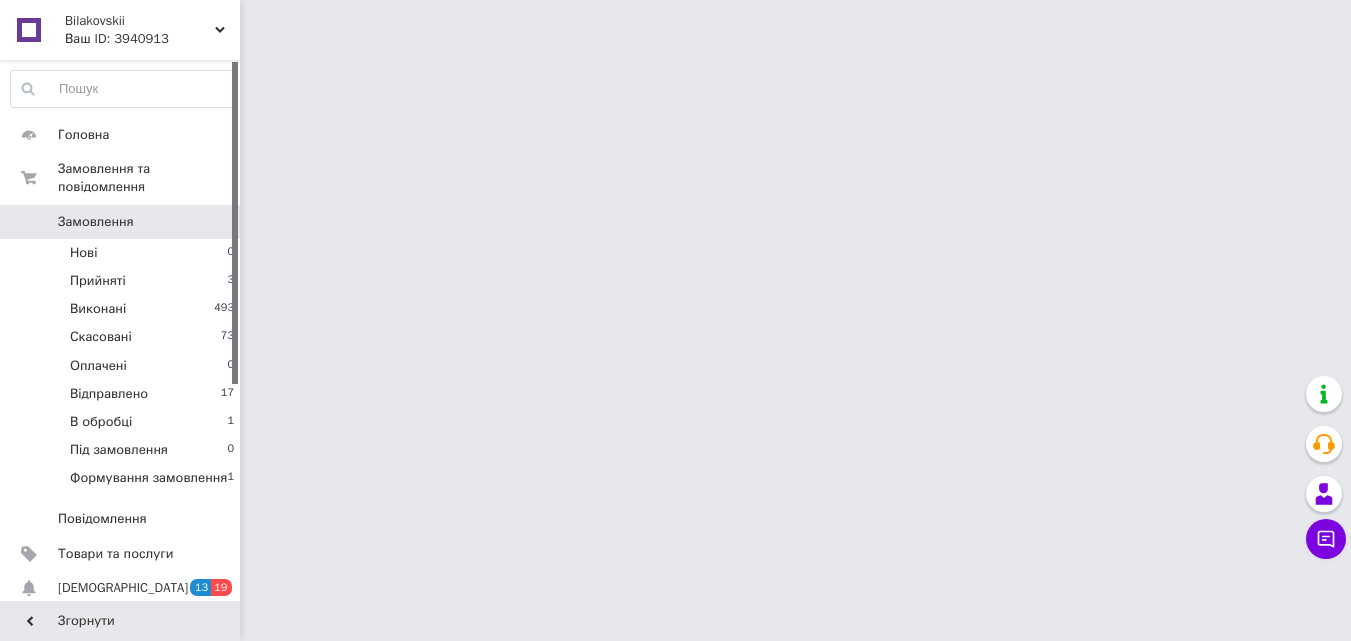 scroll, scrollTop: 0, scrollLeft: 0, axis: both 